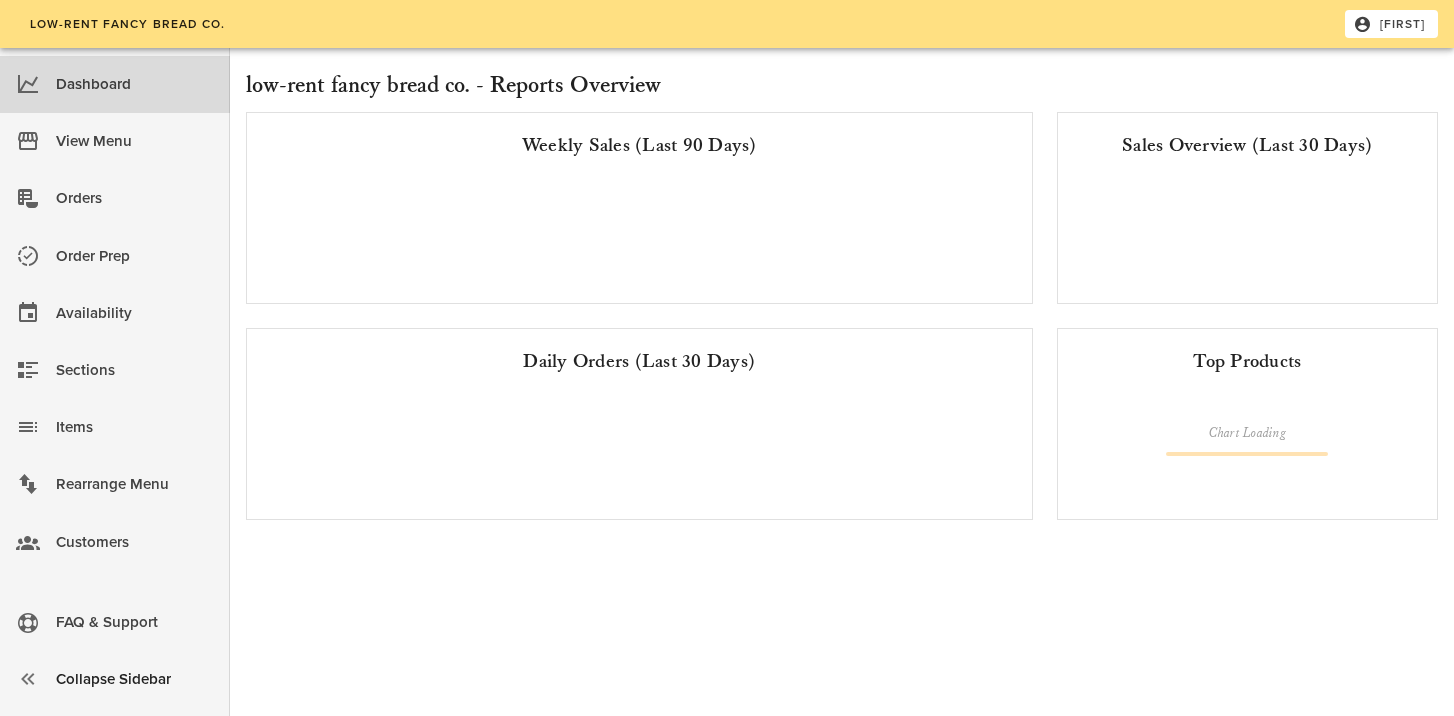 scroll, scrollTop: 0, scrollLeft: 0, axis: both 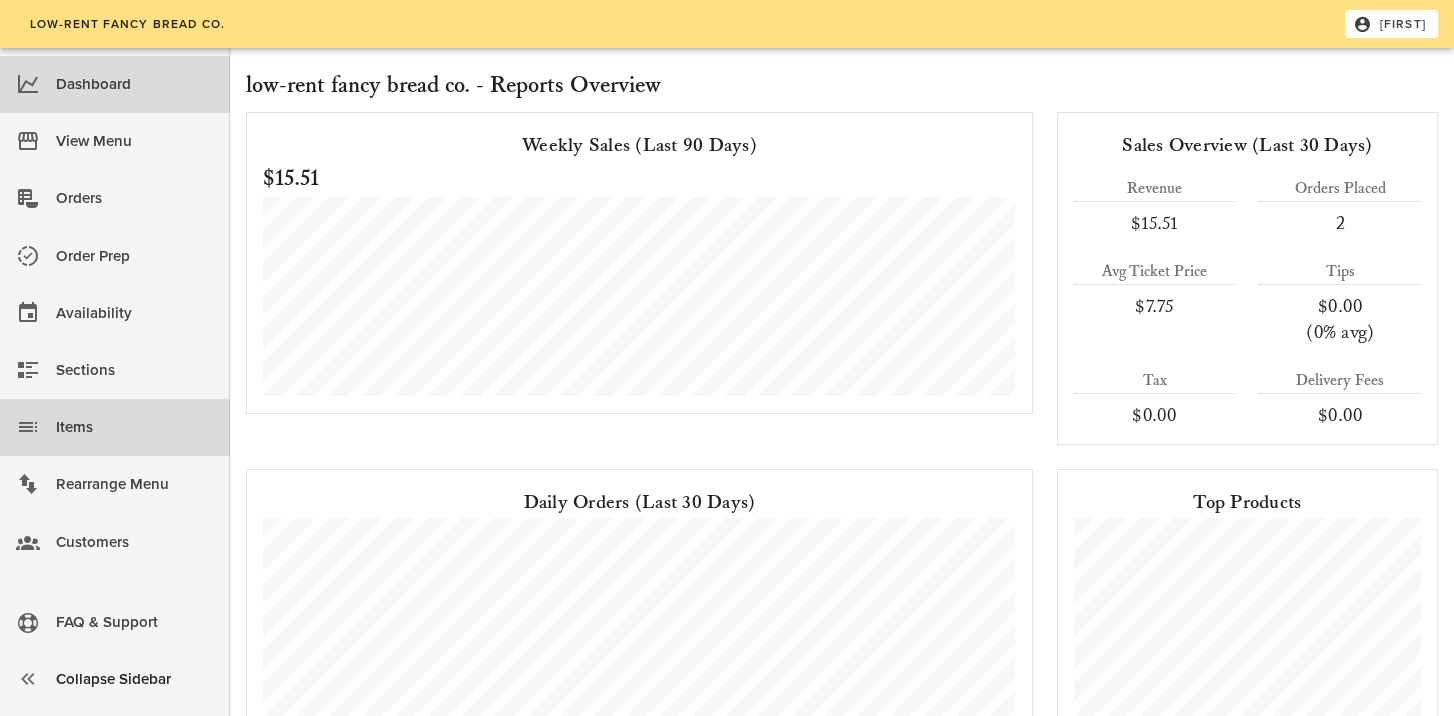 click on "Items" at bounding box center (135, 427) 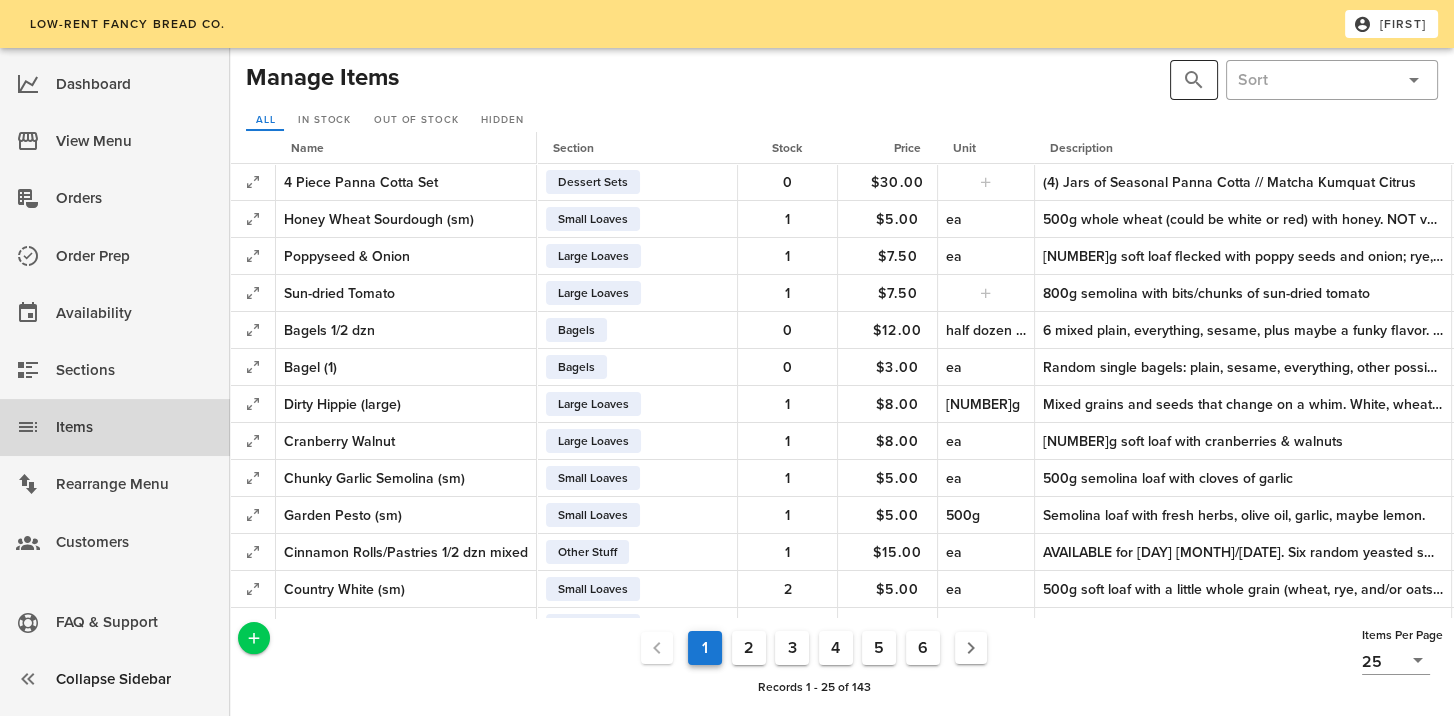 click at bounding box center [1194, 80] 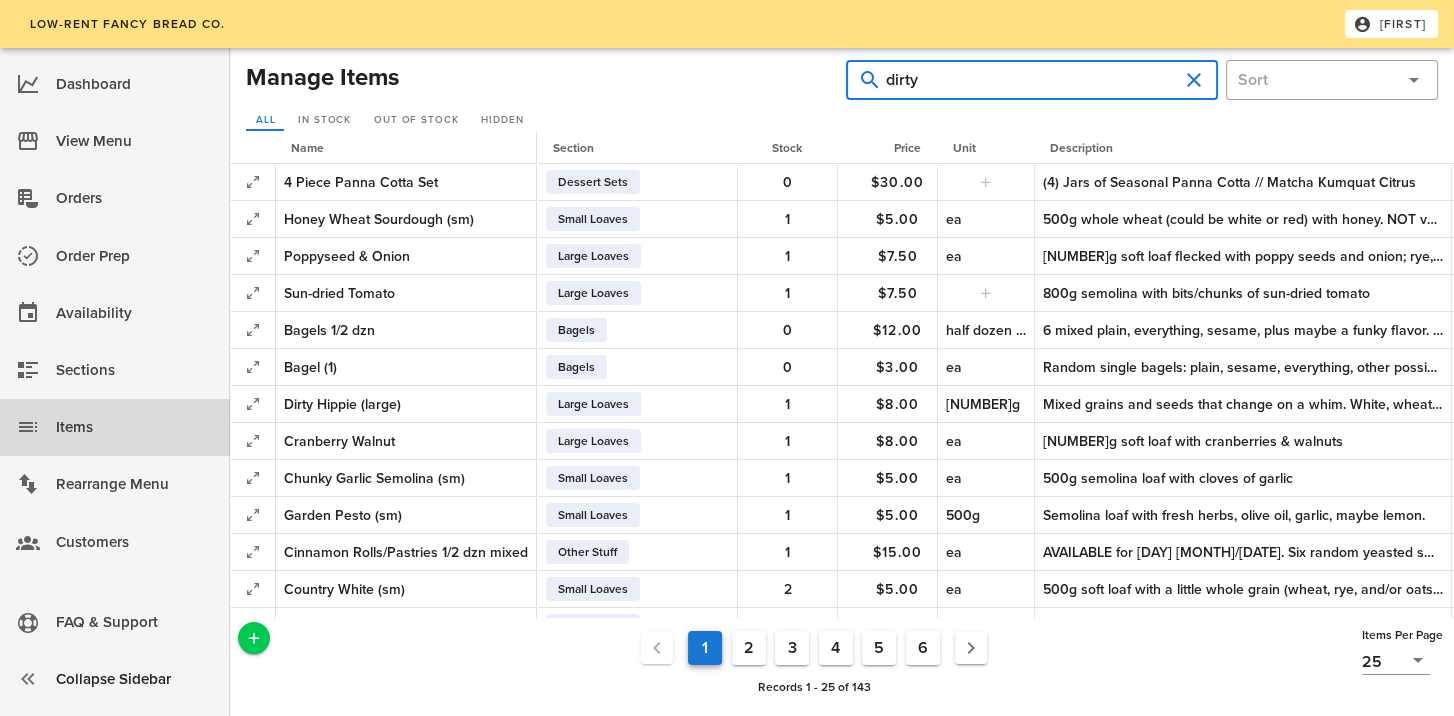type on "dirty" 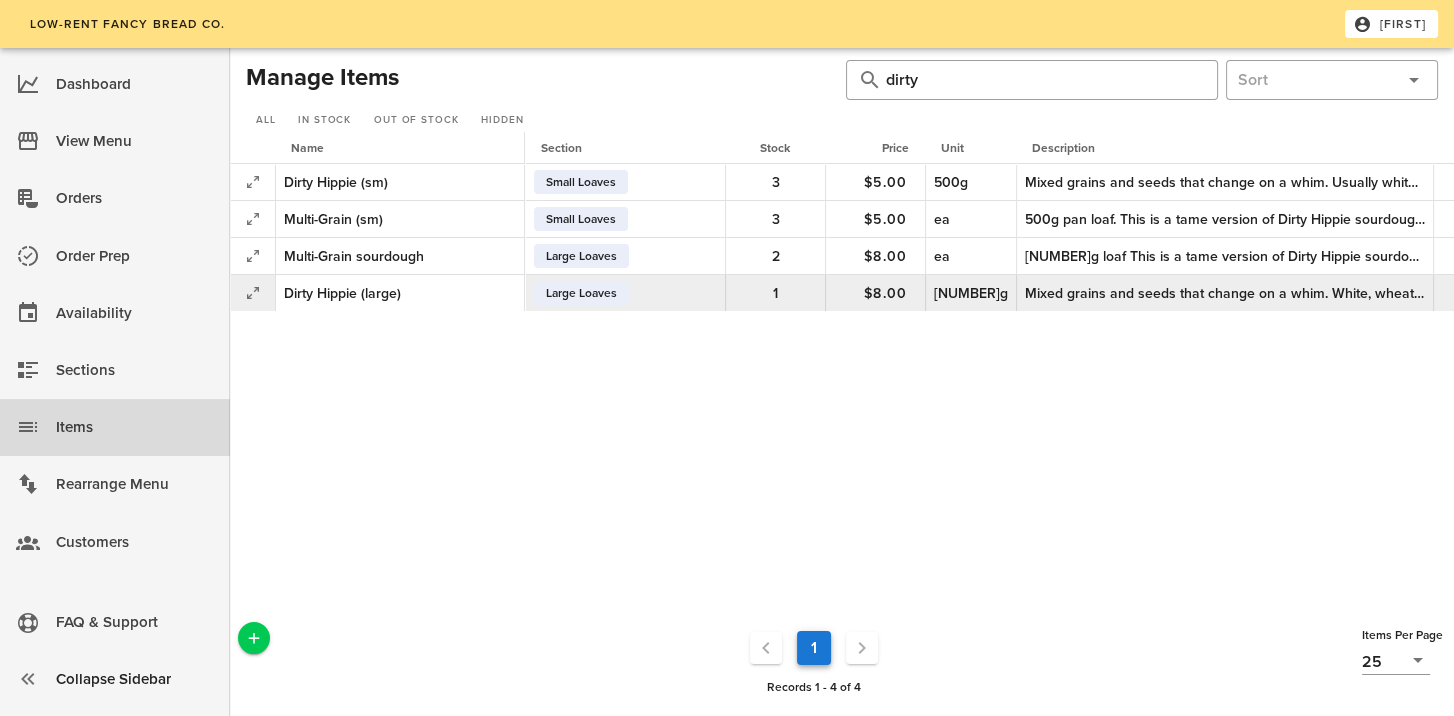click on "1" at bounding box center (775, 182) 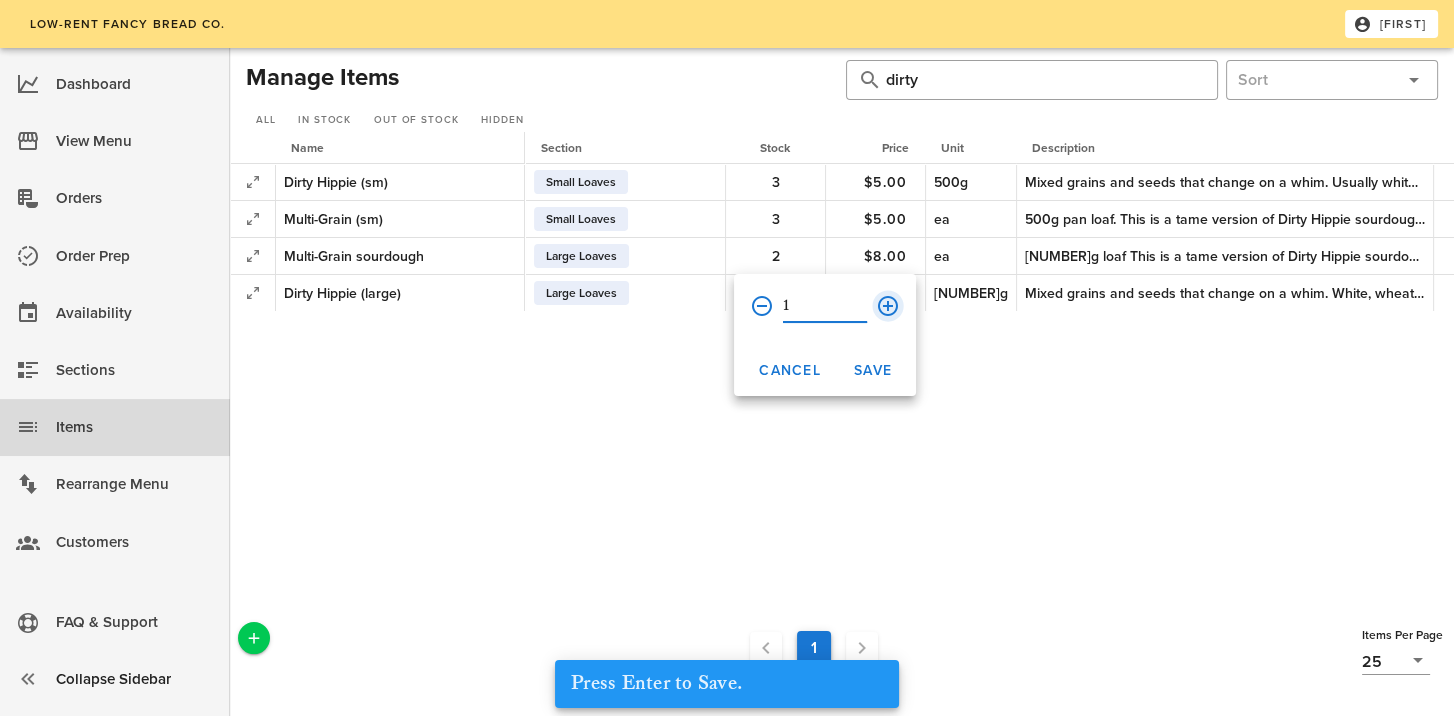 click at bounding box center (888, 306) 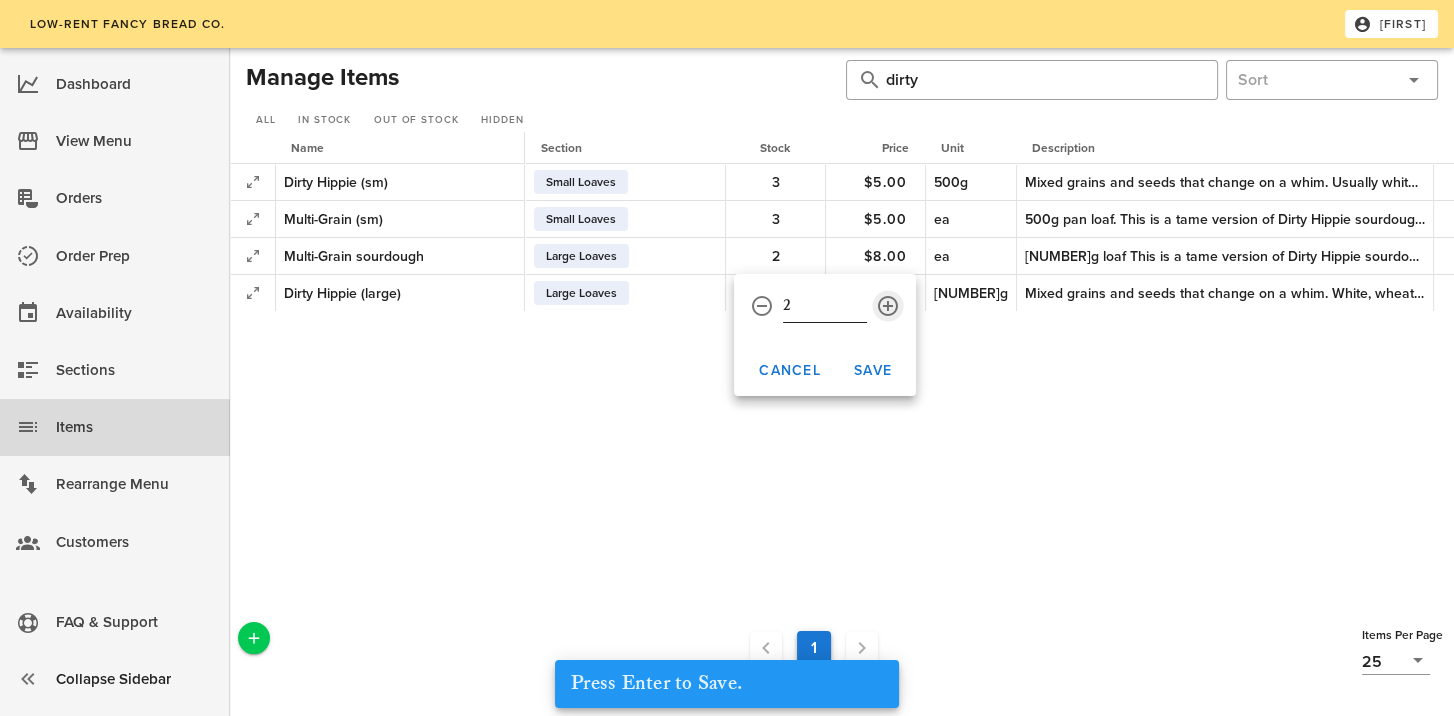 click at bounding box center [888, 306] 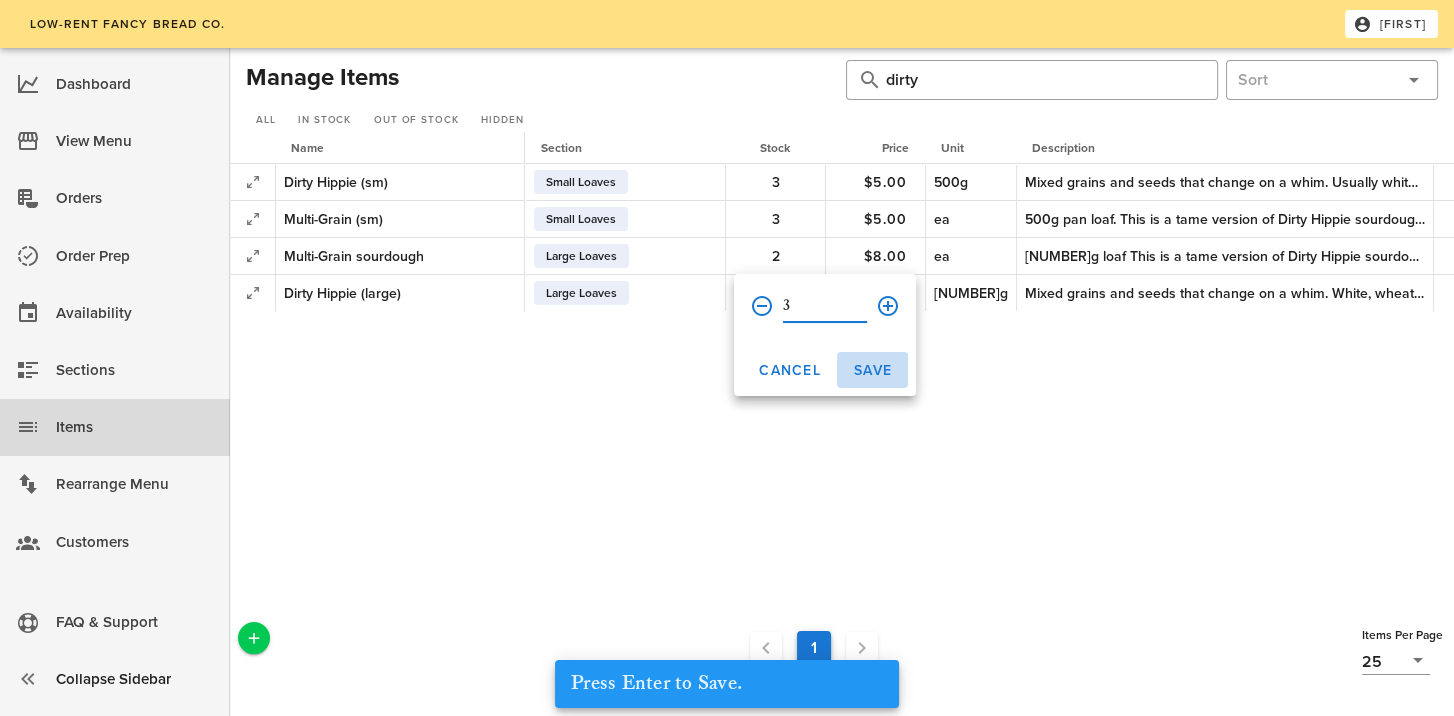 click on "Save" at bounding box center [789, 370] 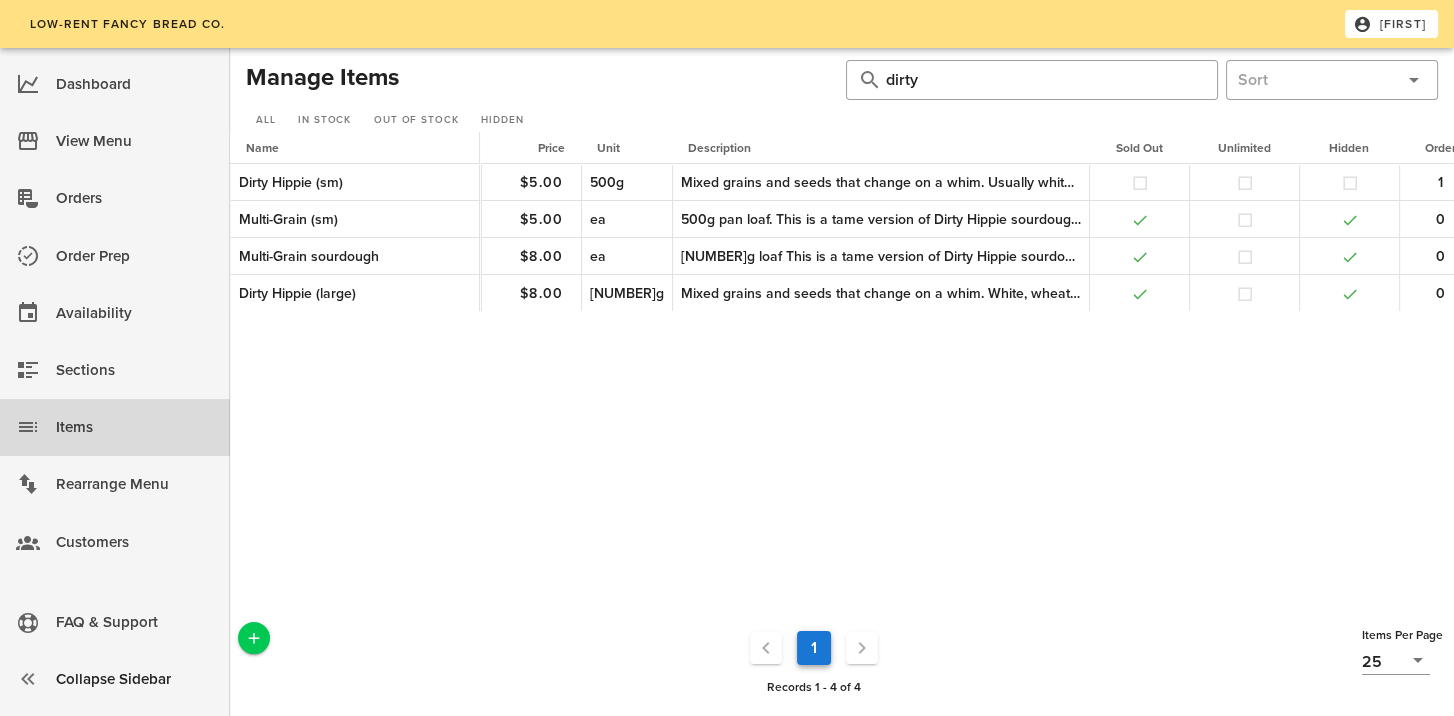 scroll, scrollTop: 0, scrollLeft: 359, axis: horizontal 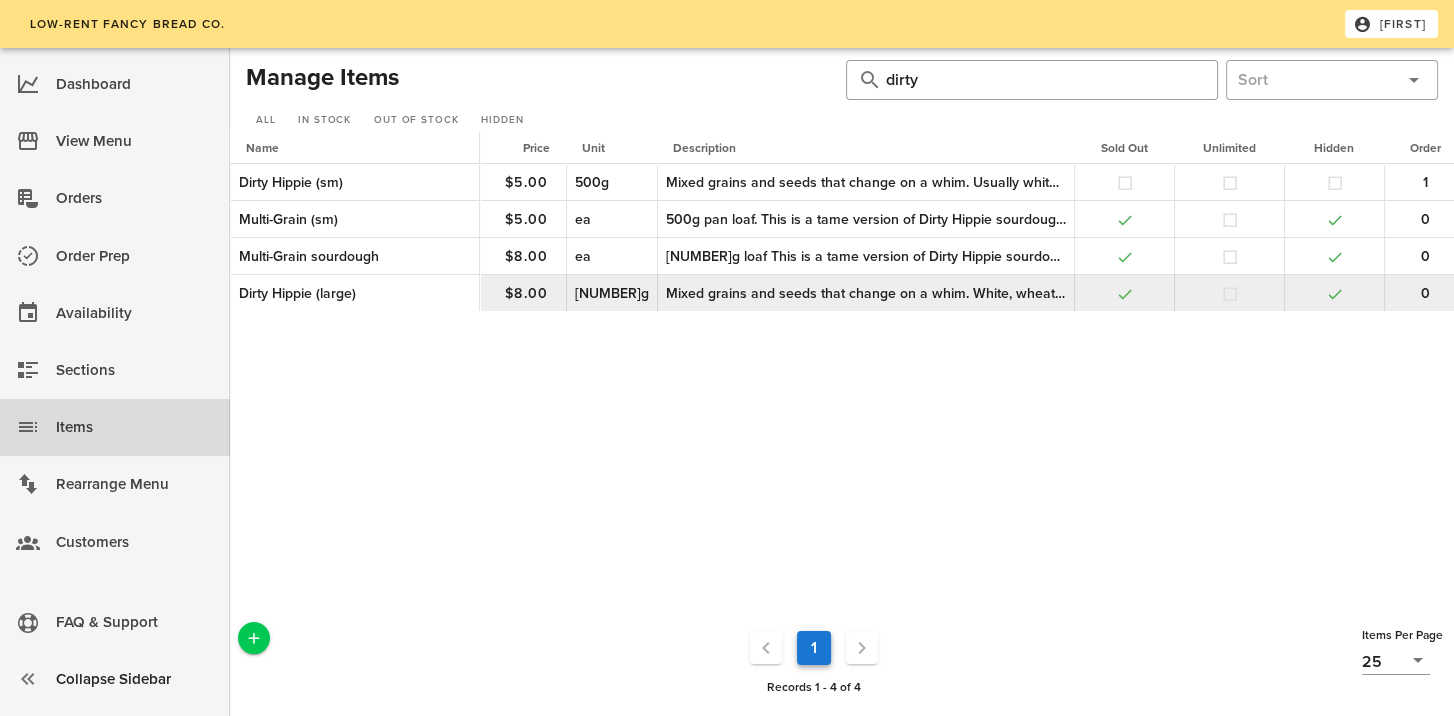 click at bounding box center [1124, 182] 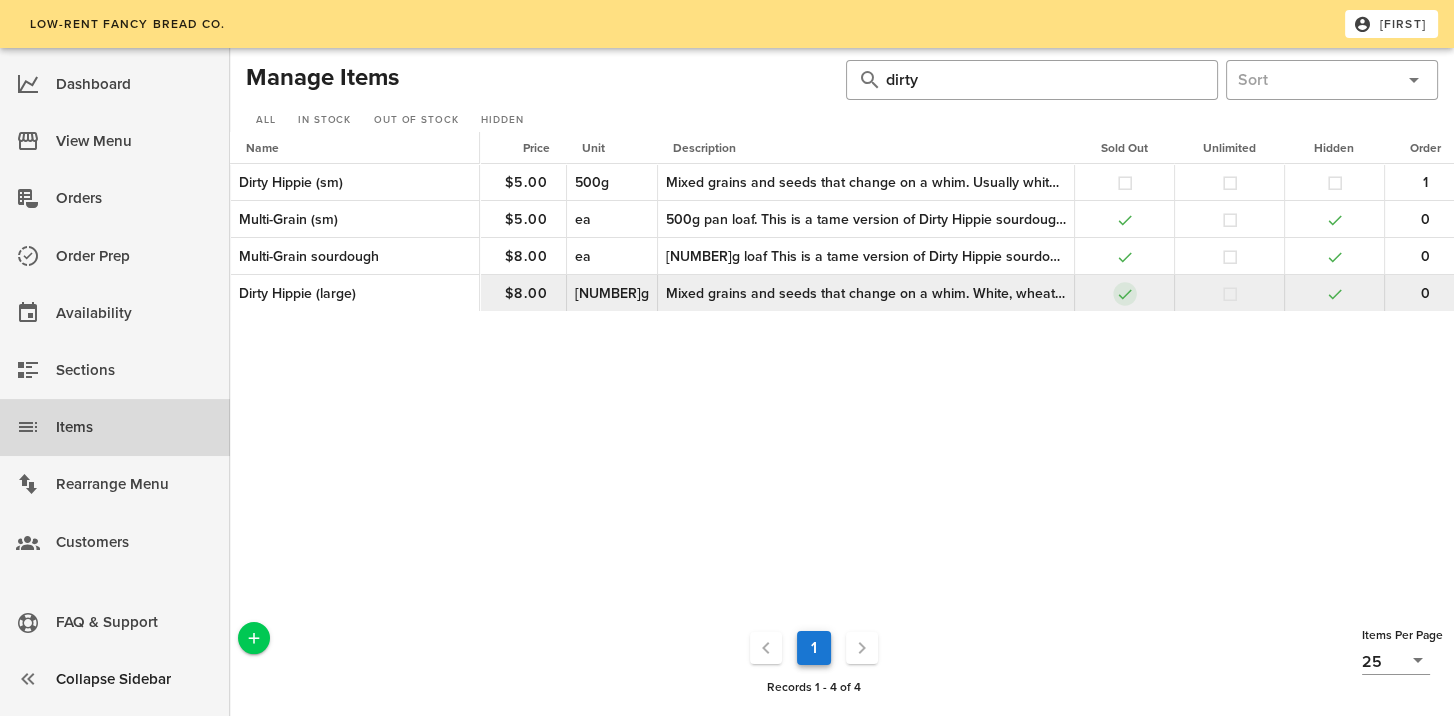 click at bounding box center (1125, 294) 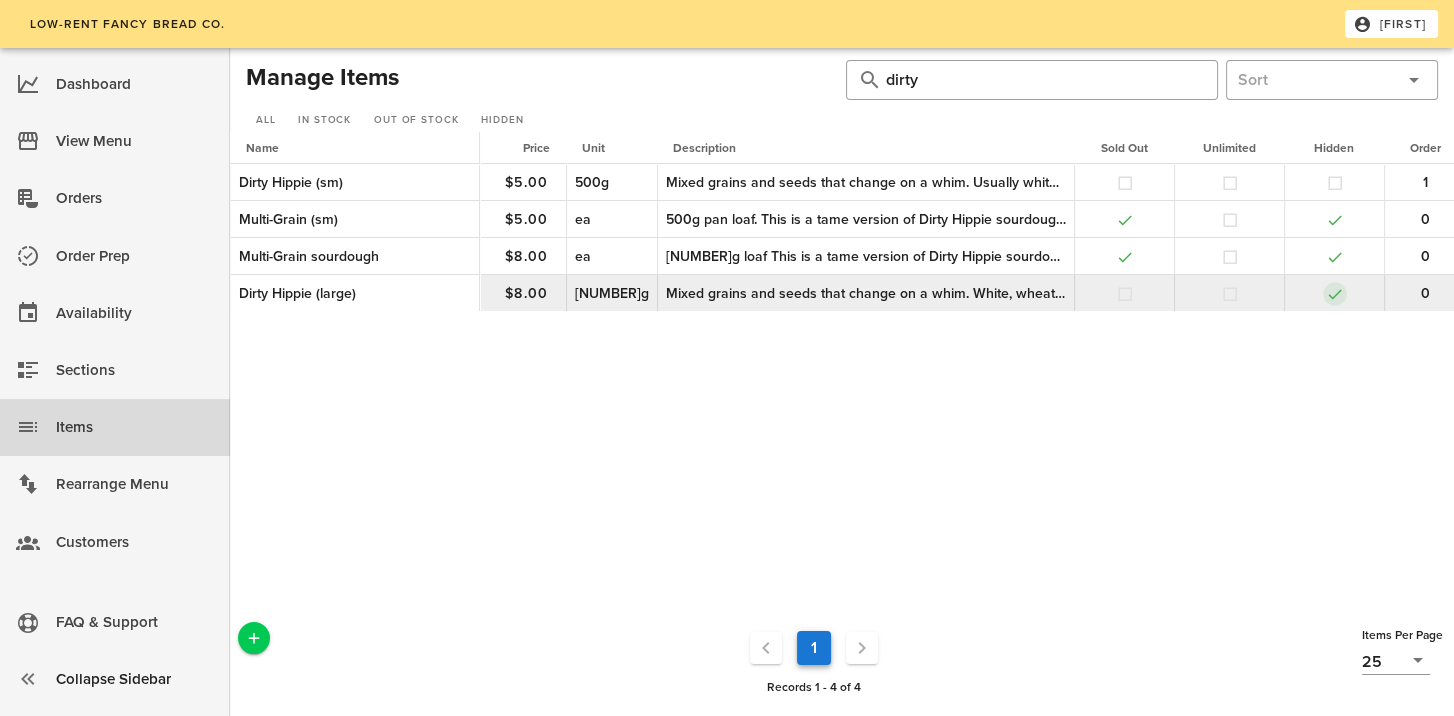 click at bounding box center [1335, 294] 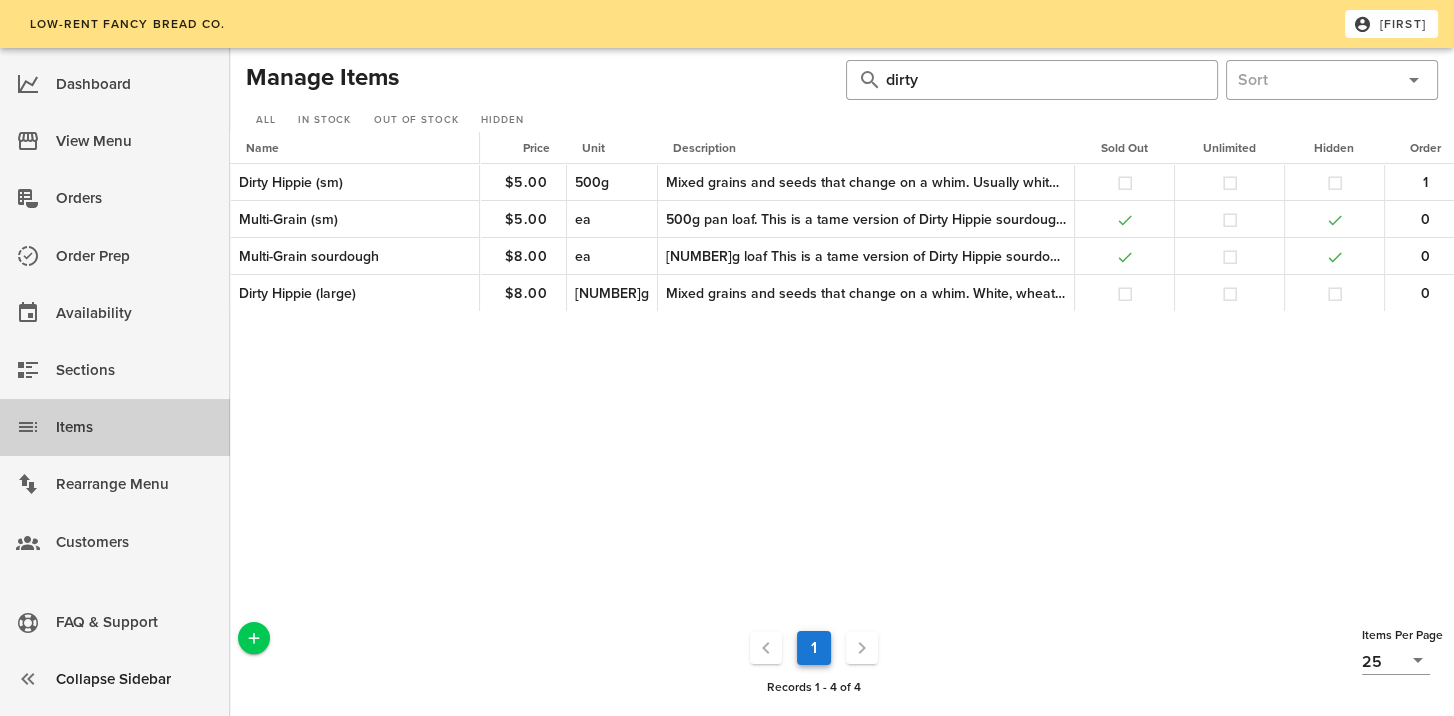 click on "Items" at bounding box center [135, 427] 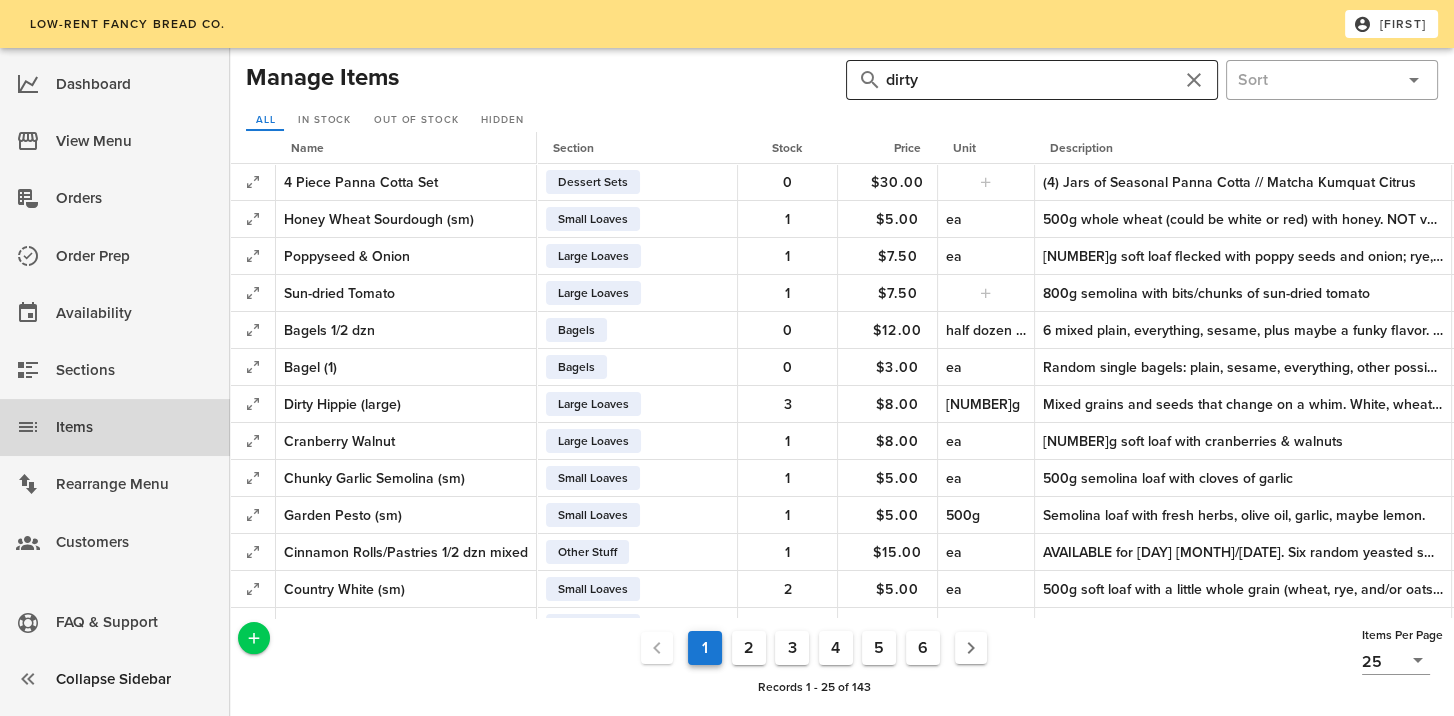 click at bounding box center [1194, 80] 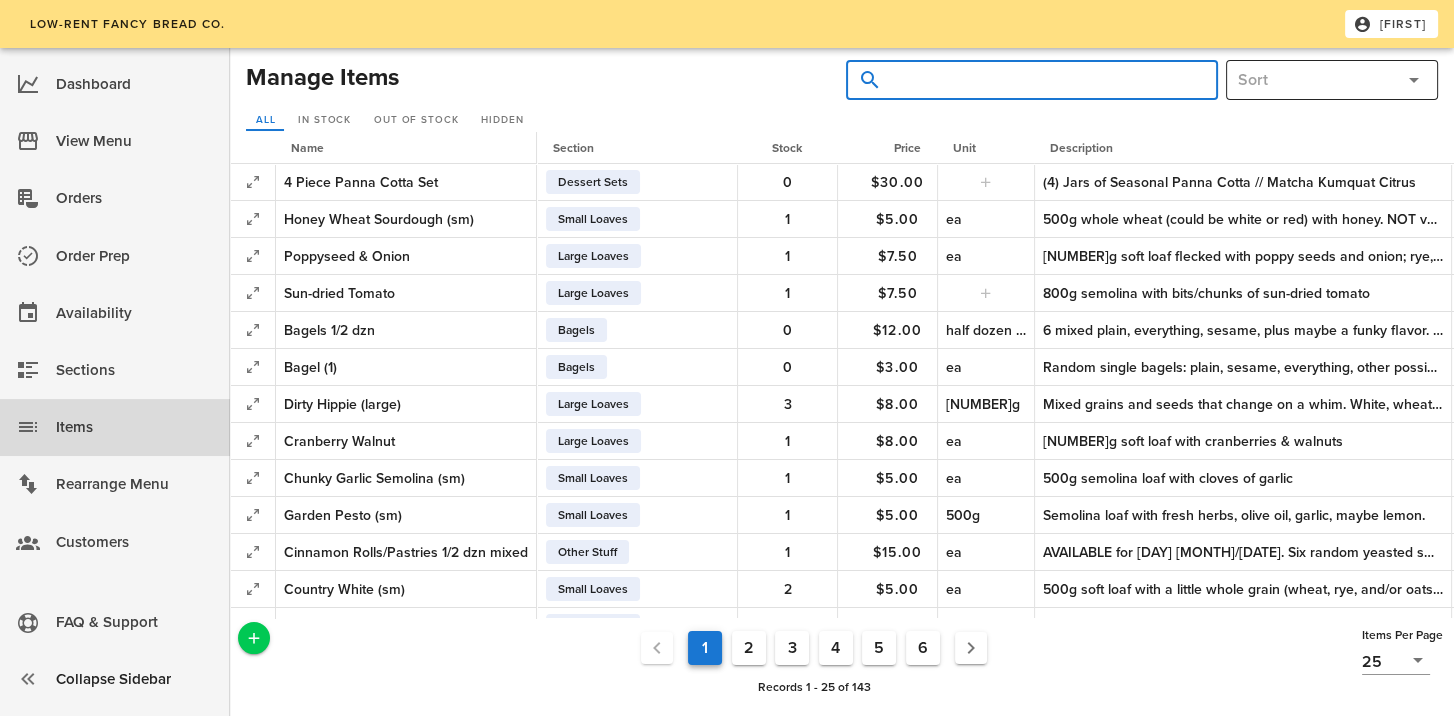 click at bounding box center [1316, 80] 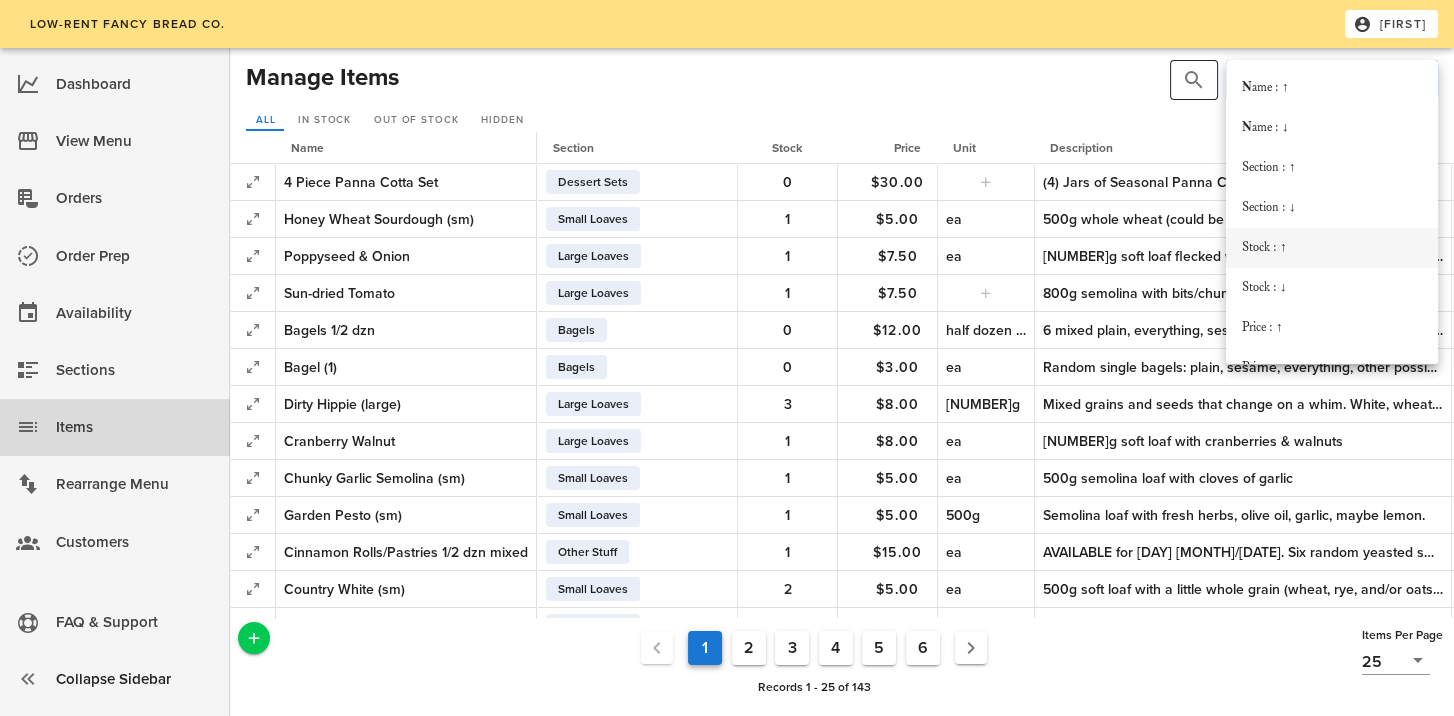 scroll, scrollTop: 432, scrollLeft: 0, axis: vertical 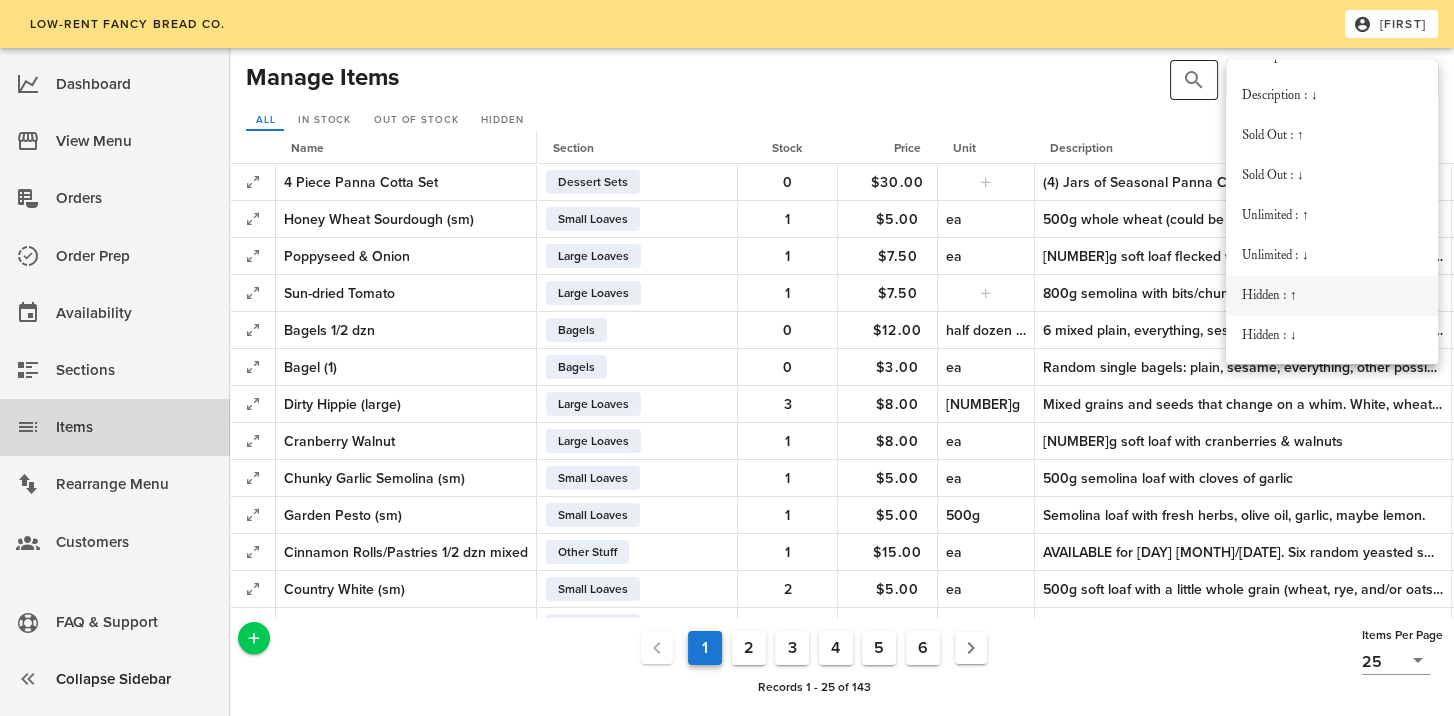 click on "Hidden : ↑" at bounding box center (1332, 296) 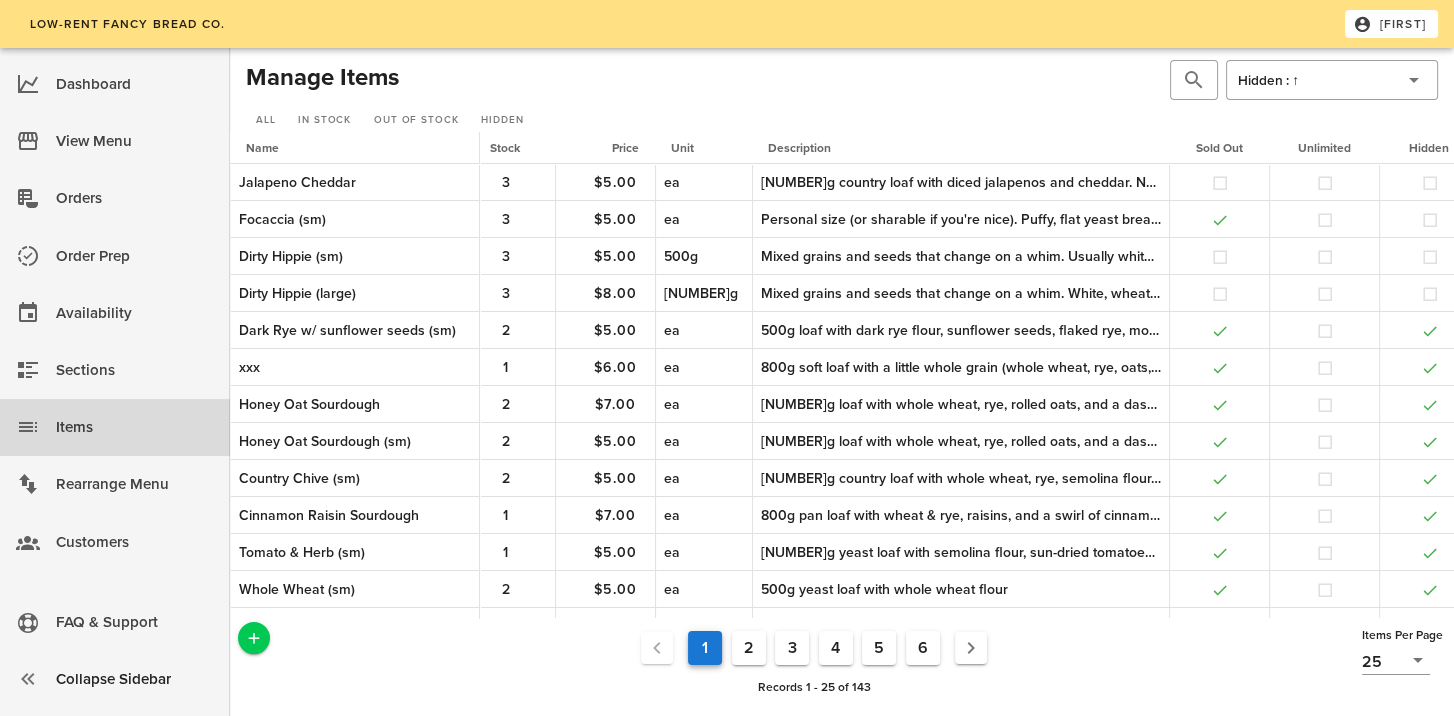 scroll, scrollTop: 0, scrollLeft: 374, axis: horizontal 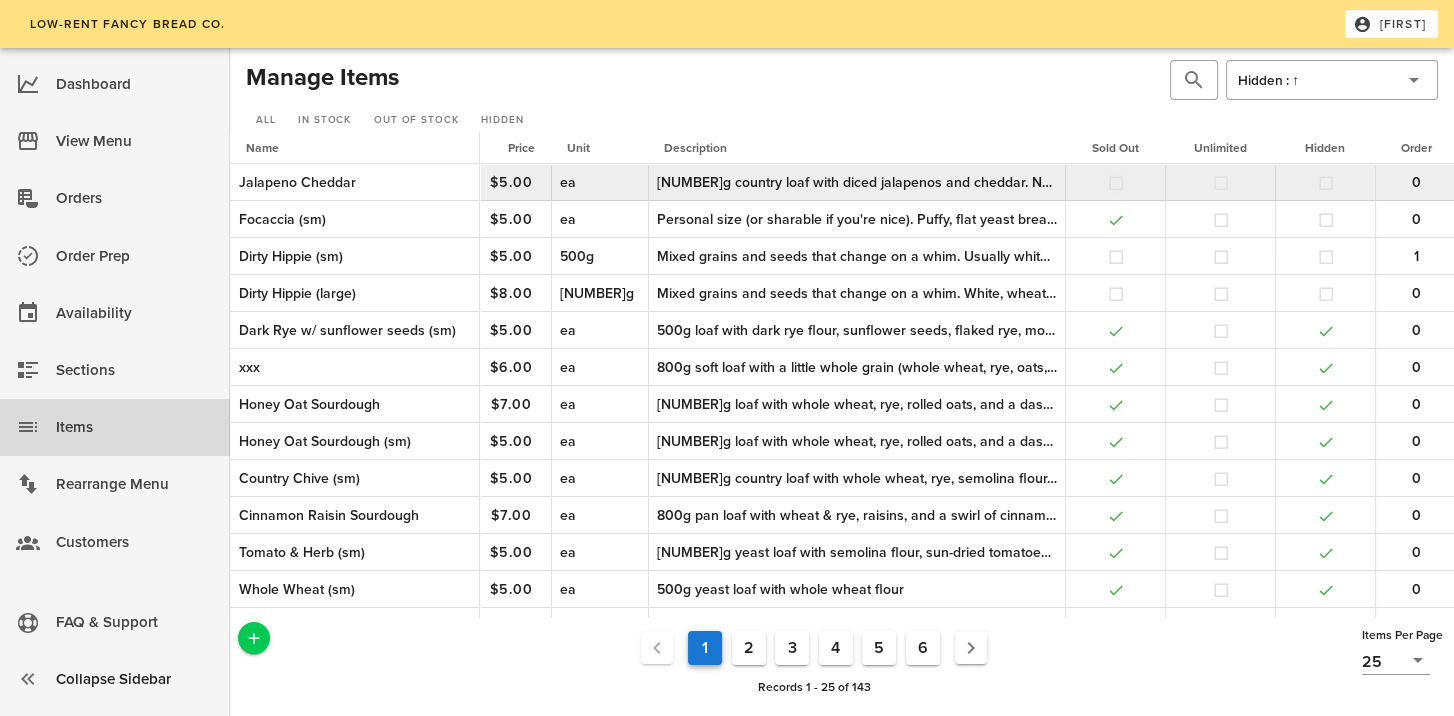 click at bounding box center (1116, 183) 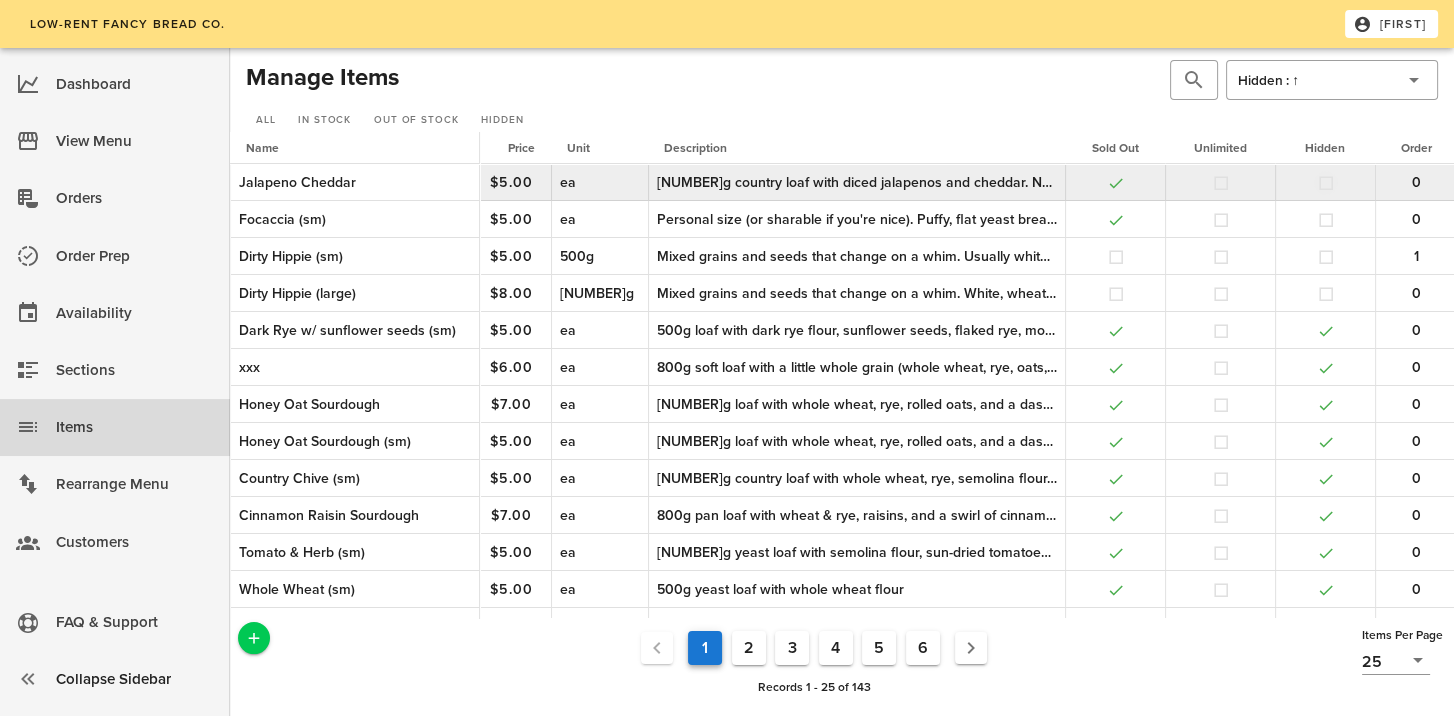 click at bounding box center (1326, 183) 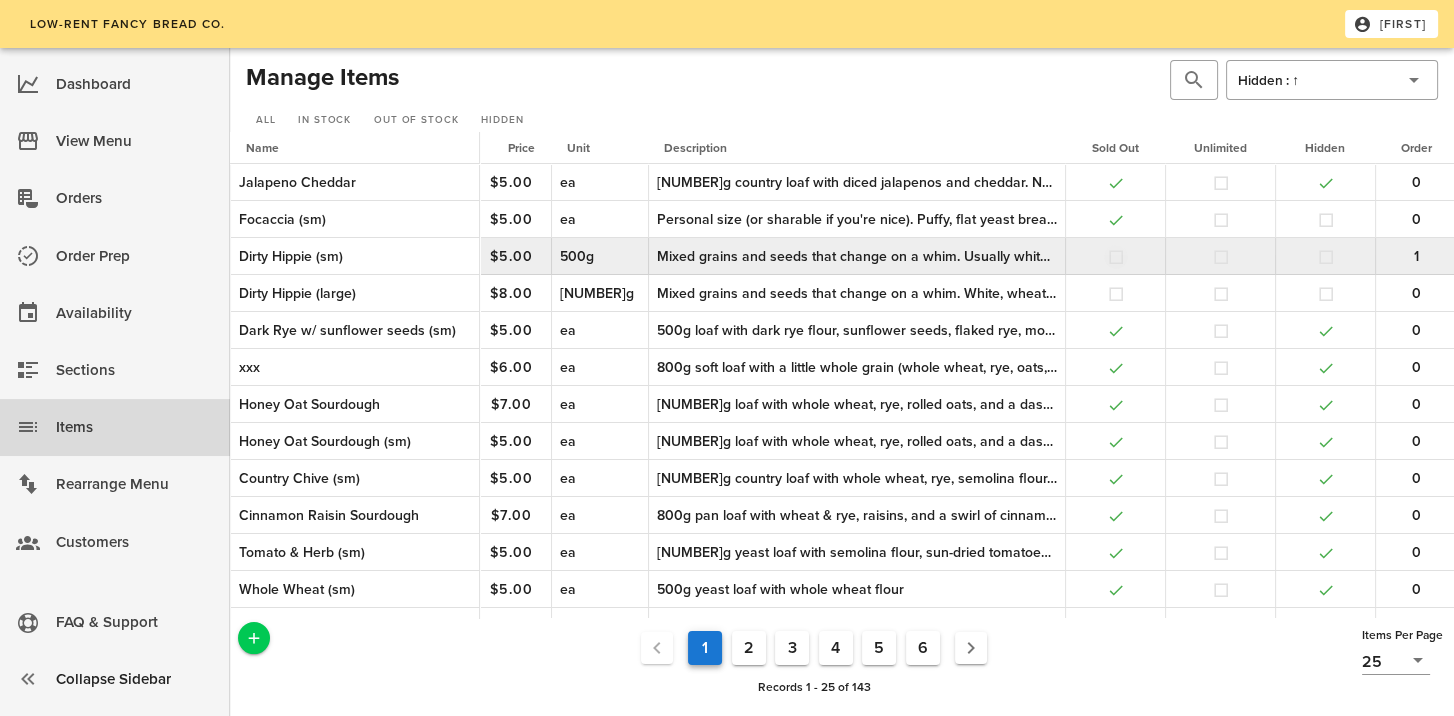 click at bounding box center [1116, 257] 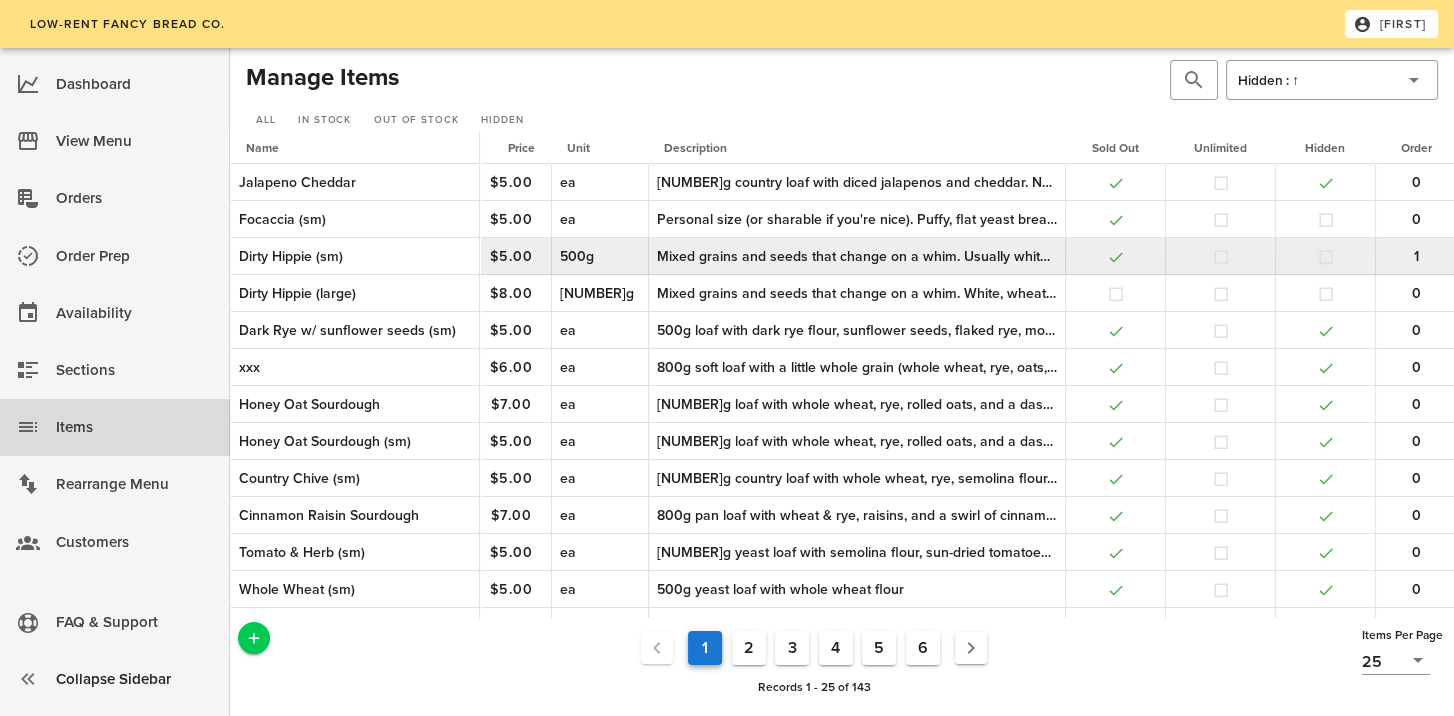 click at bounding box center [1326, 257] 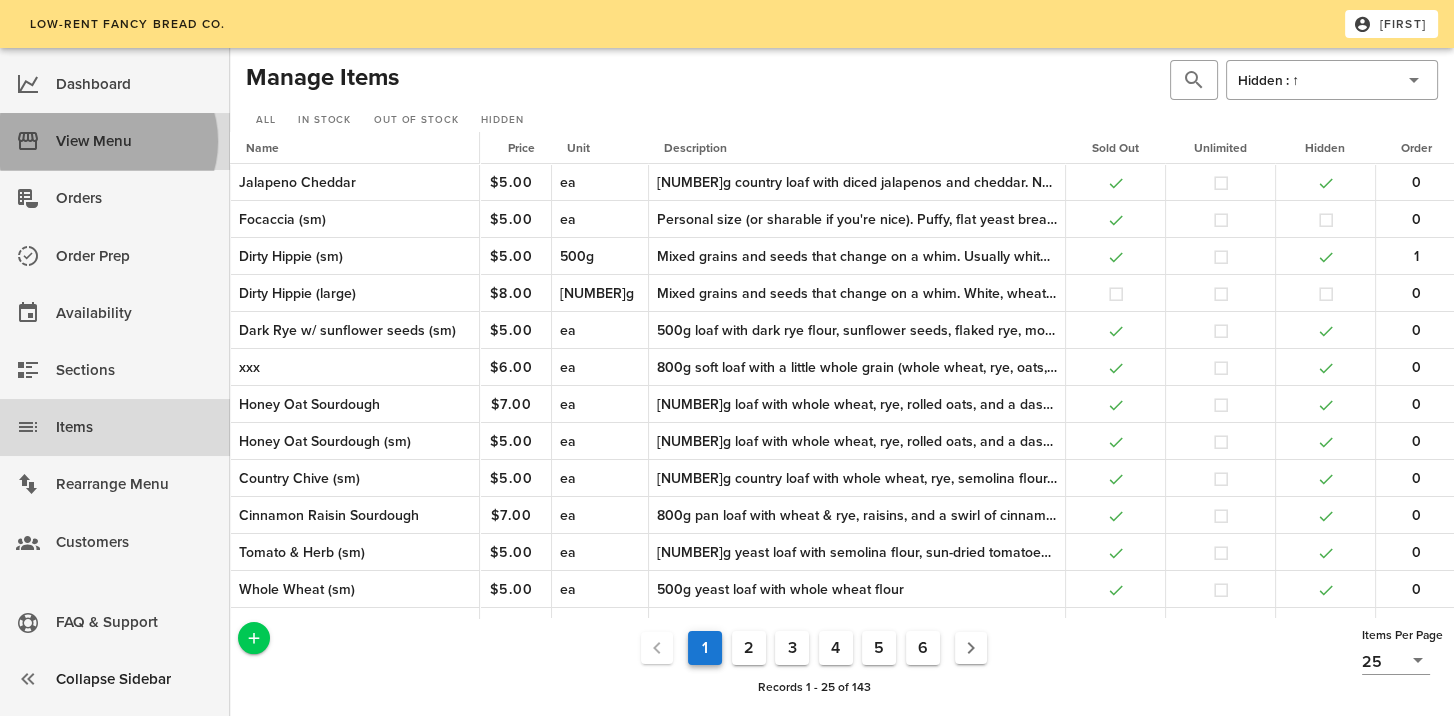 click on "View Menu" at bounding box center [135, 141] 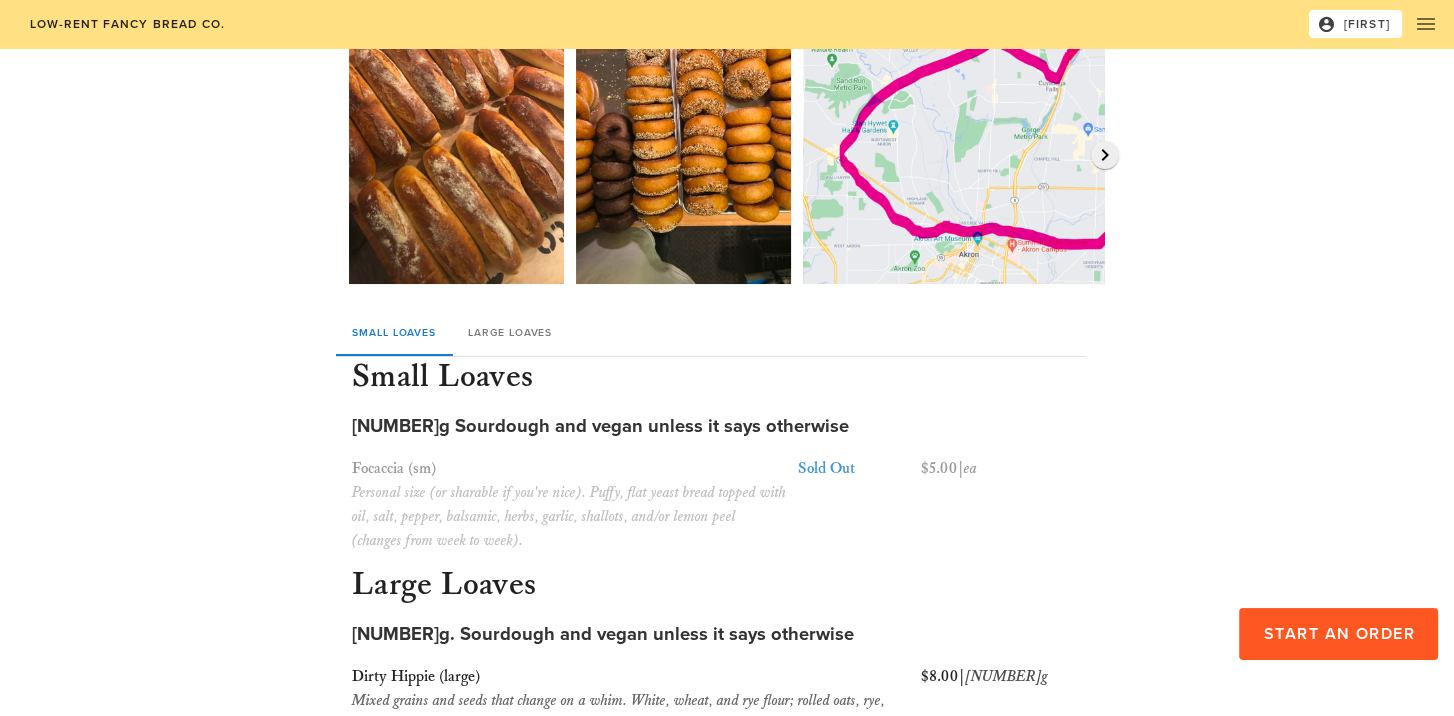 scroll, scrollTop: 0, scrollLeft: 0, axis: both 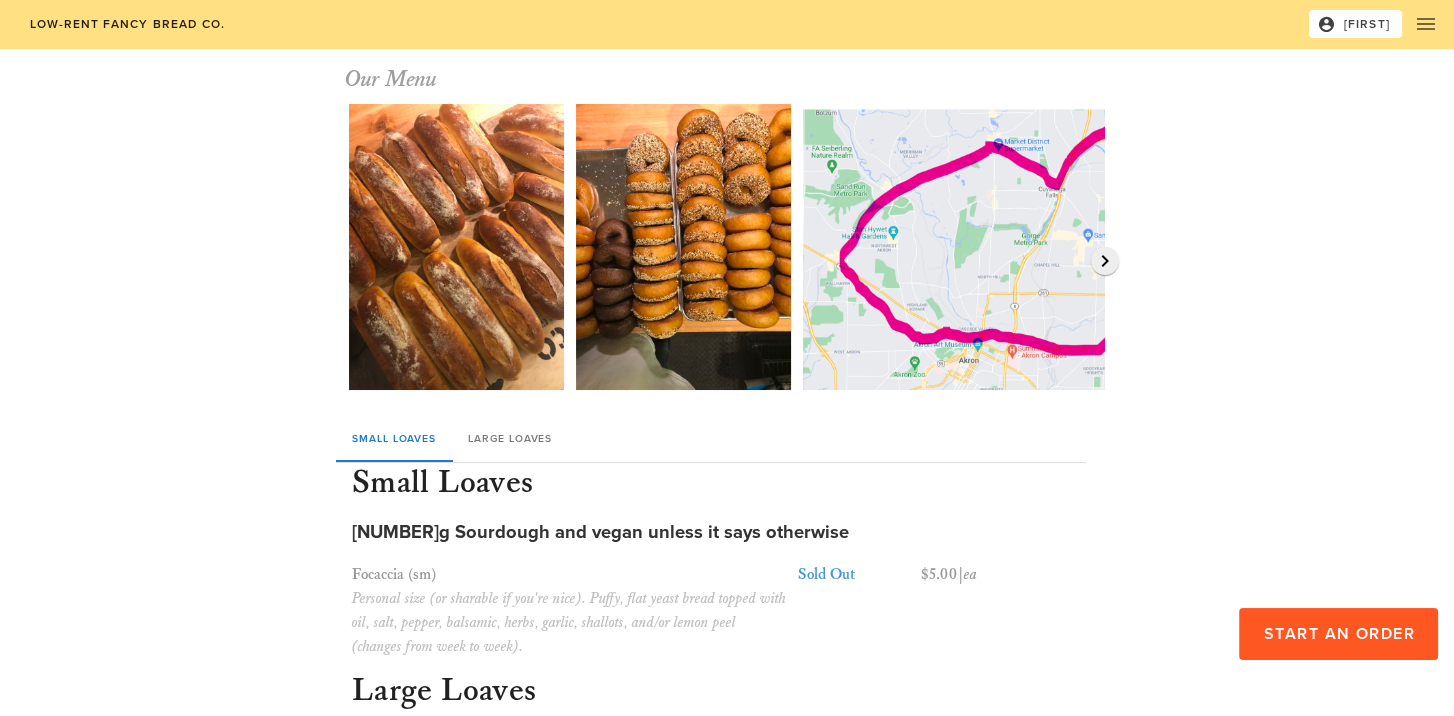 click on "low-rent fancy bread co." at bounding box center (126, 24) 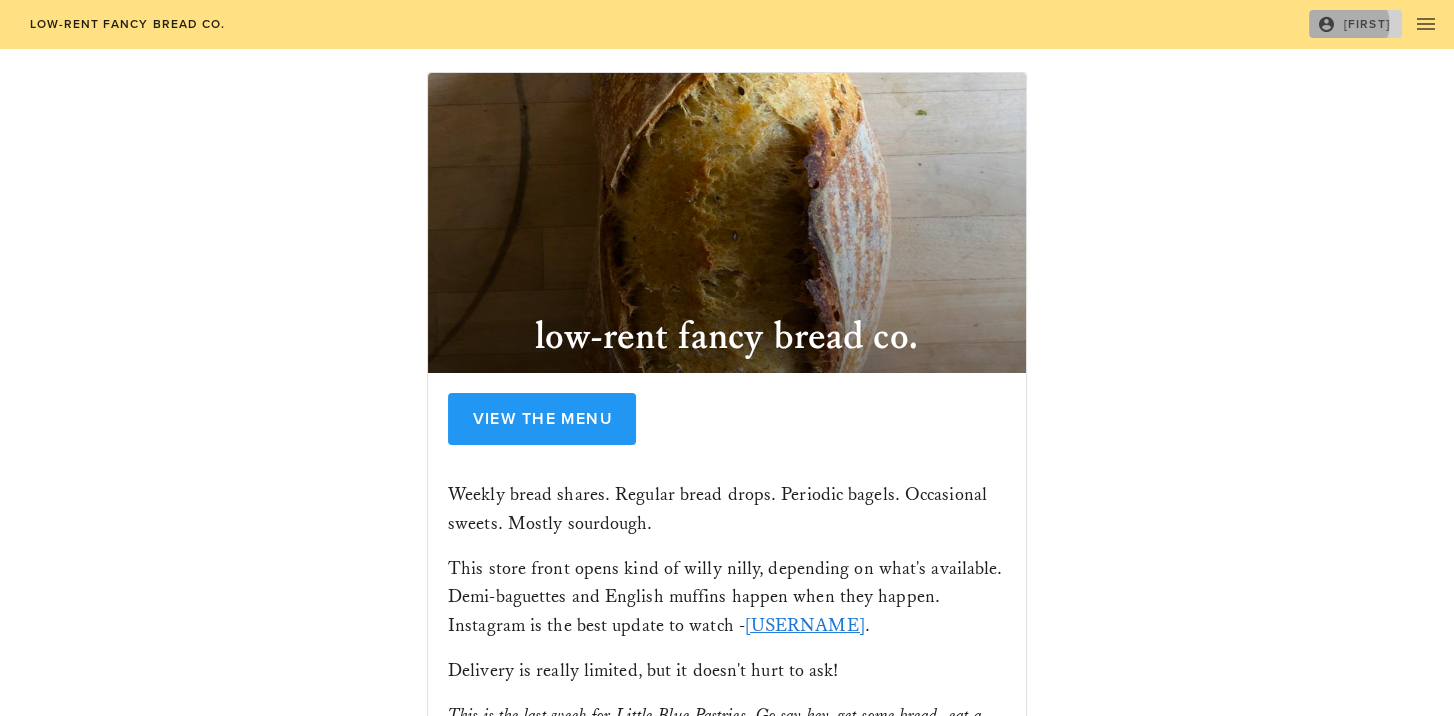 click on "[FIRST]" at bounding box center [1355, 24] 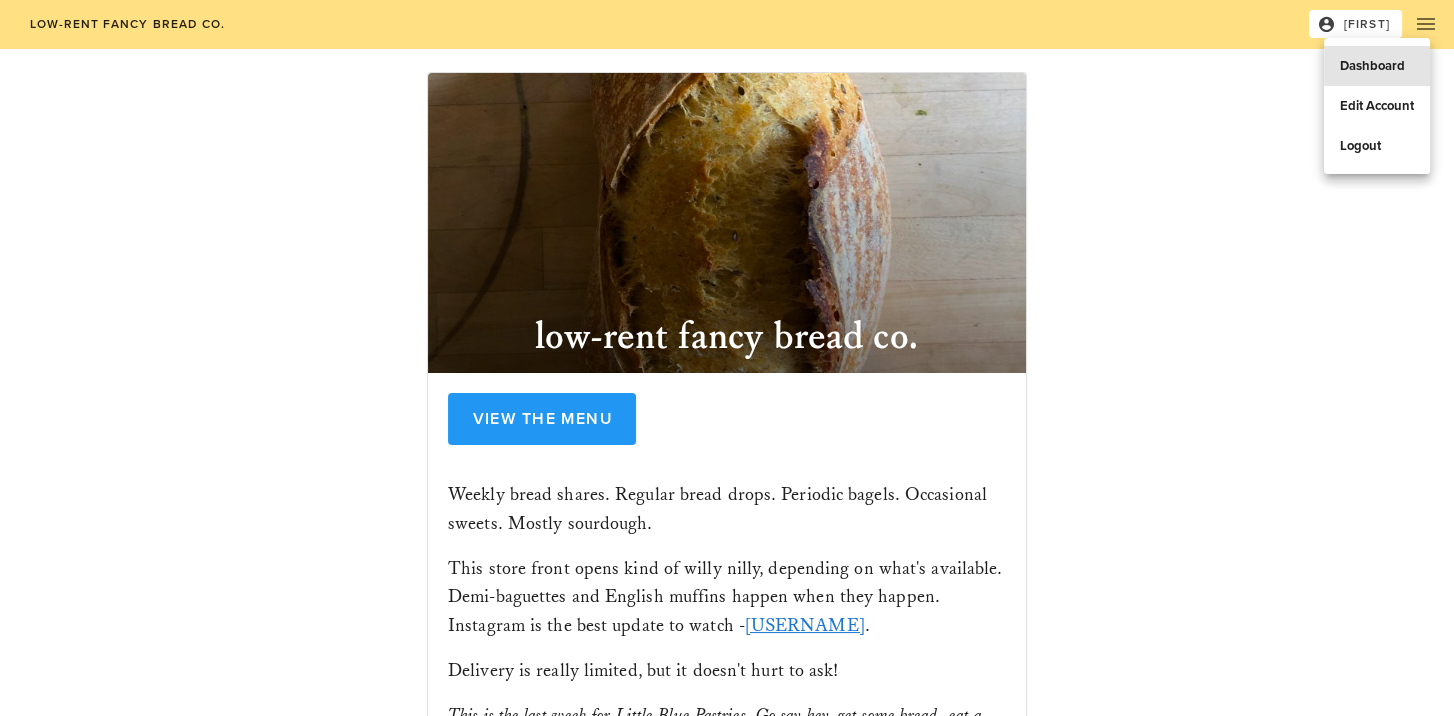 click on "Dashboard" at bounding box center (1377, 66) 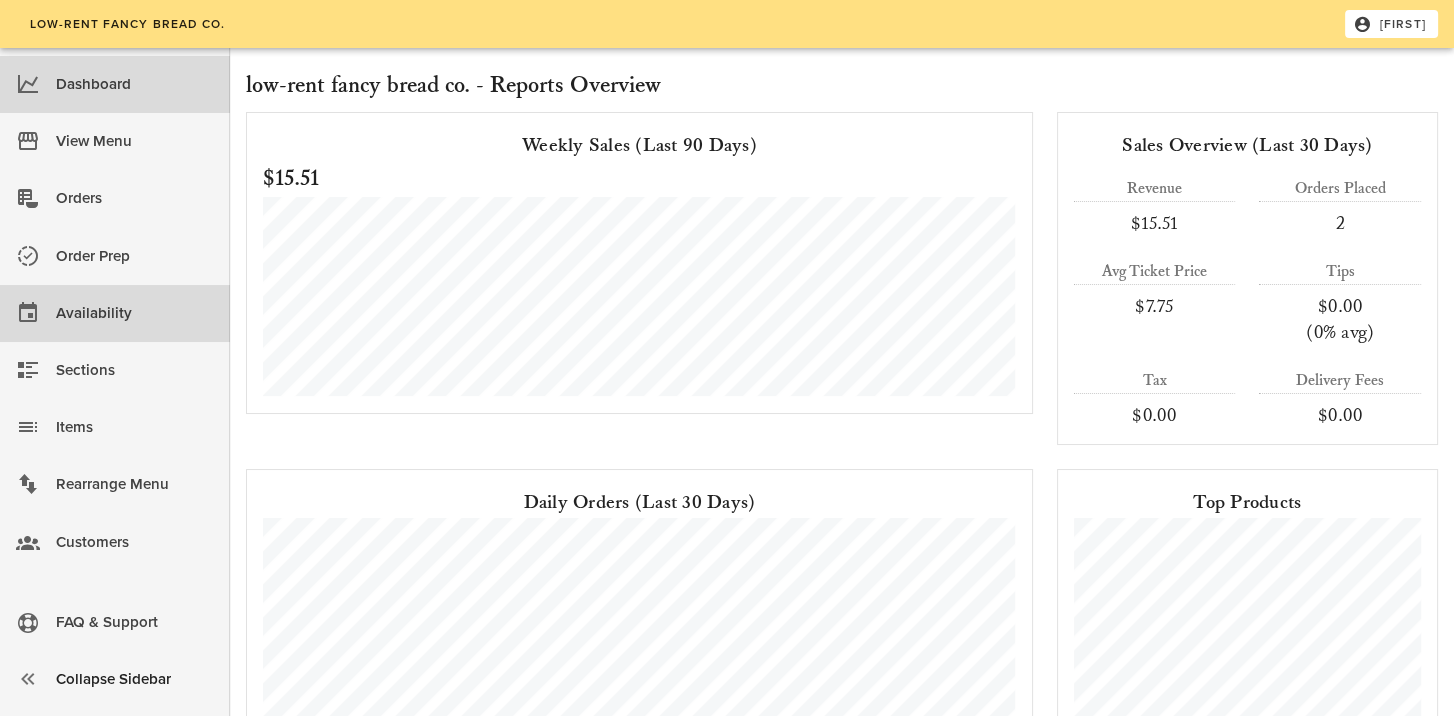 click on "Availability" at bounding box center [135, 313] 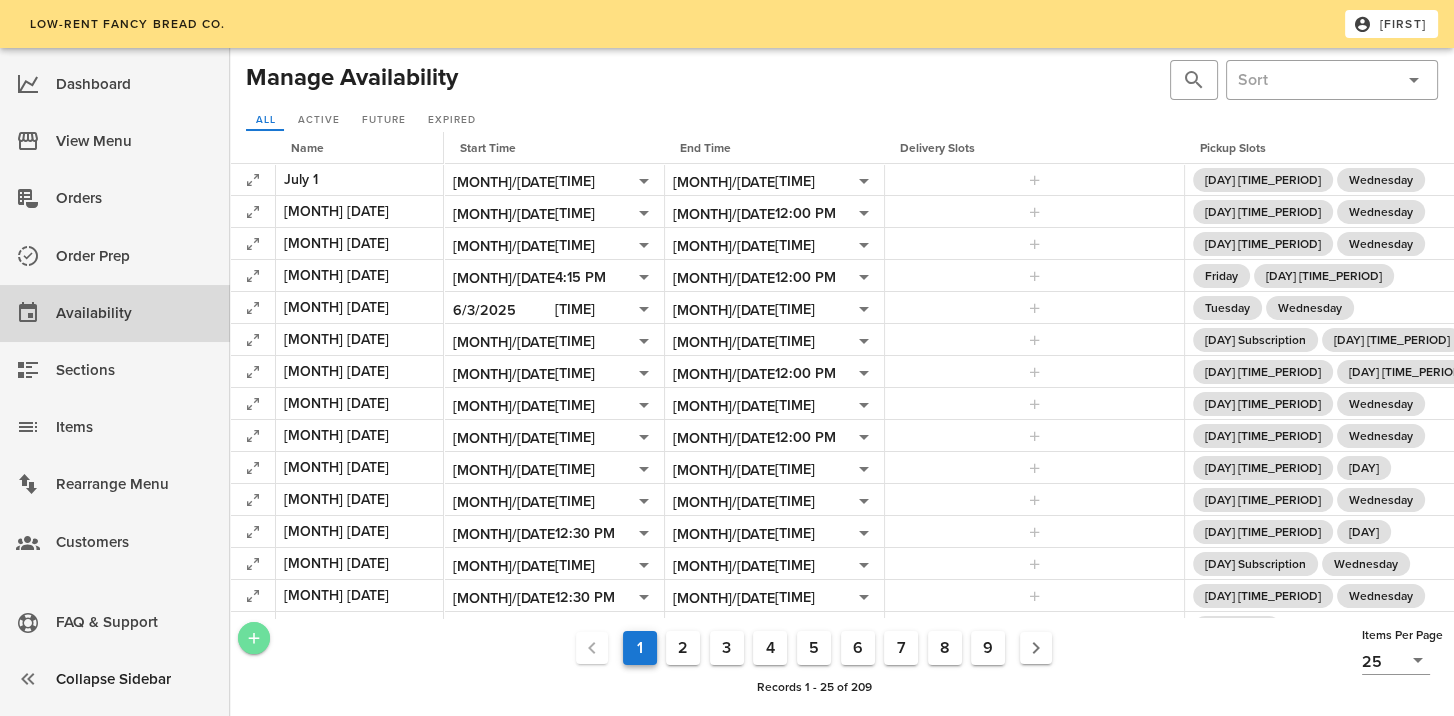 click at bounding box center (254, 638) 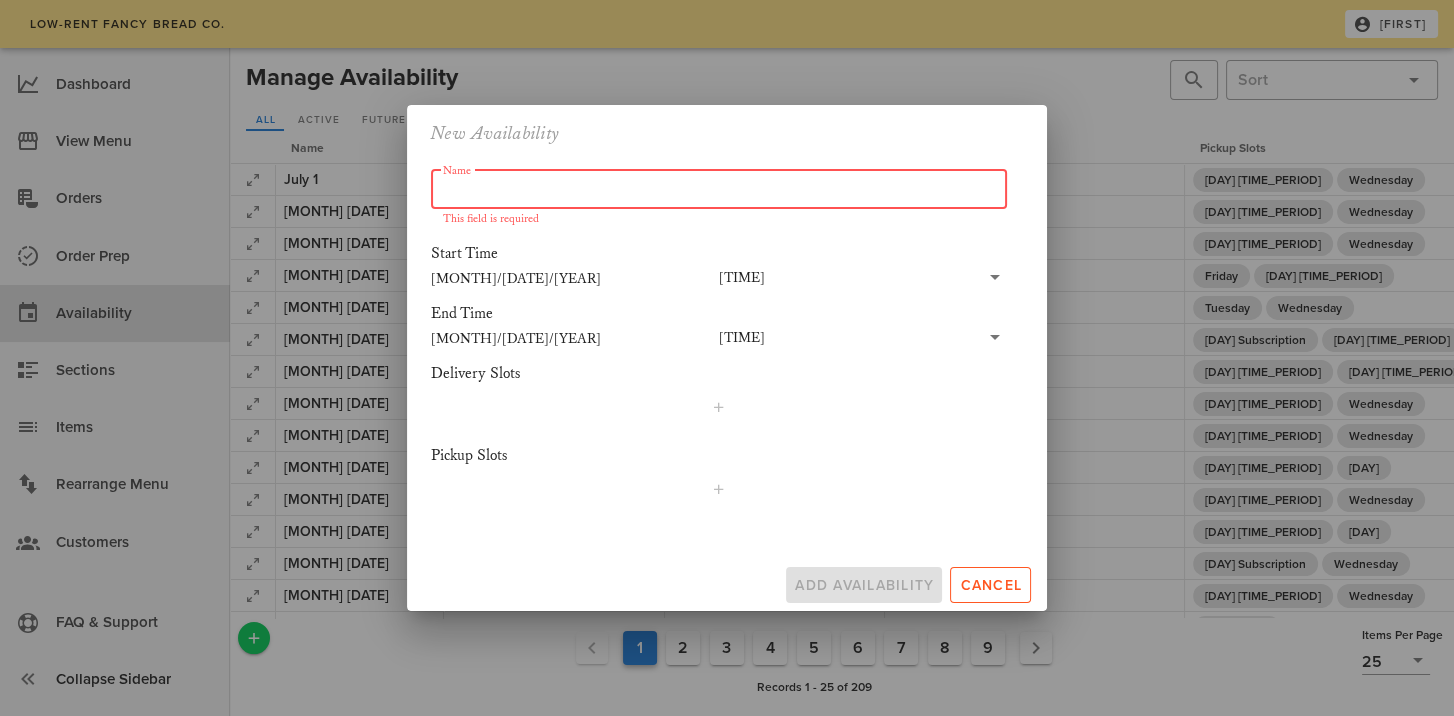 click on "Name" at bounding box center [719, 189] 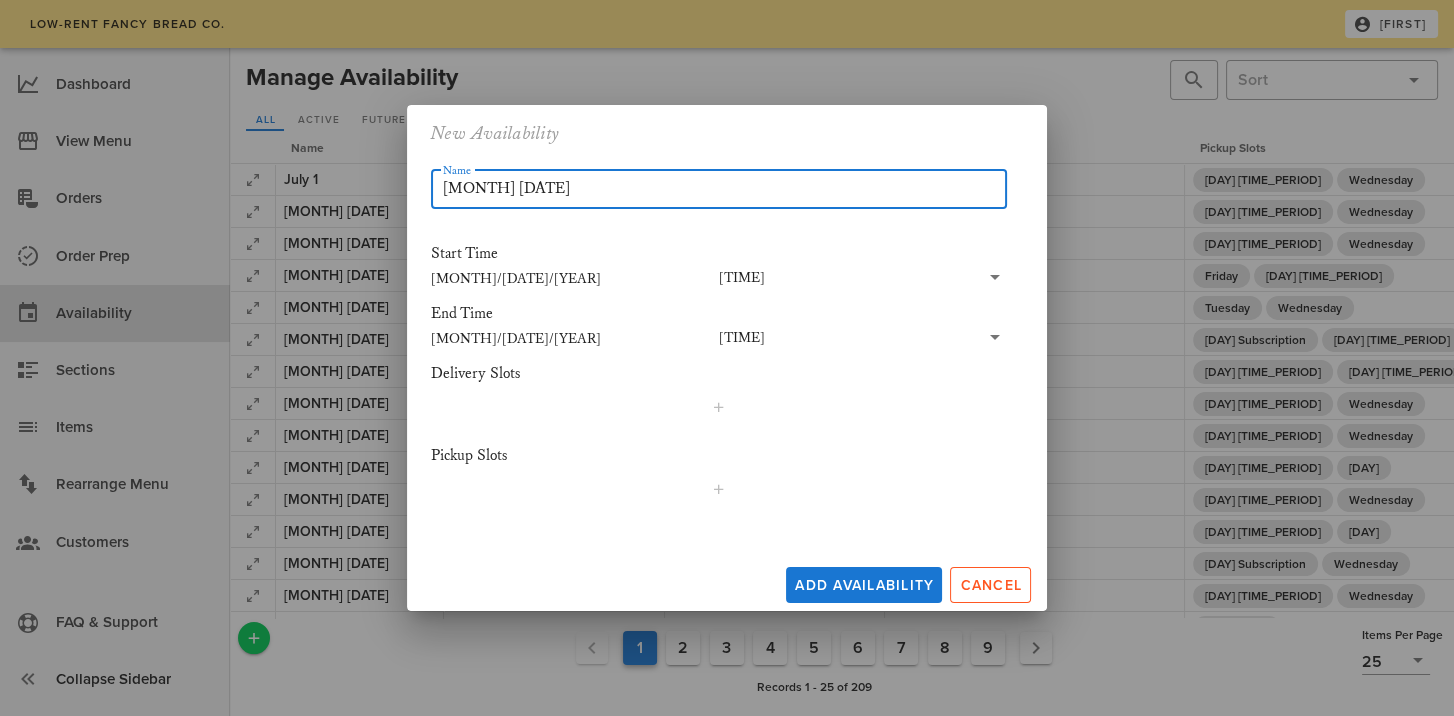 type on "[MONTH] [DATE]" 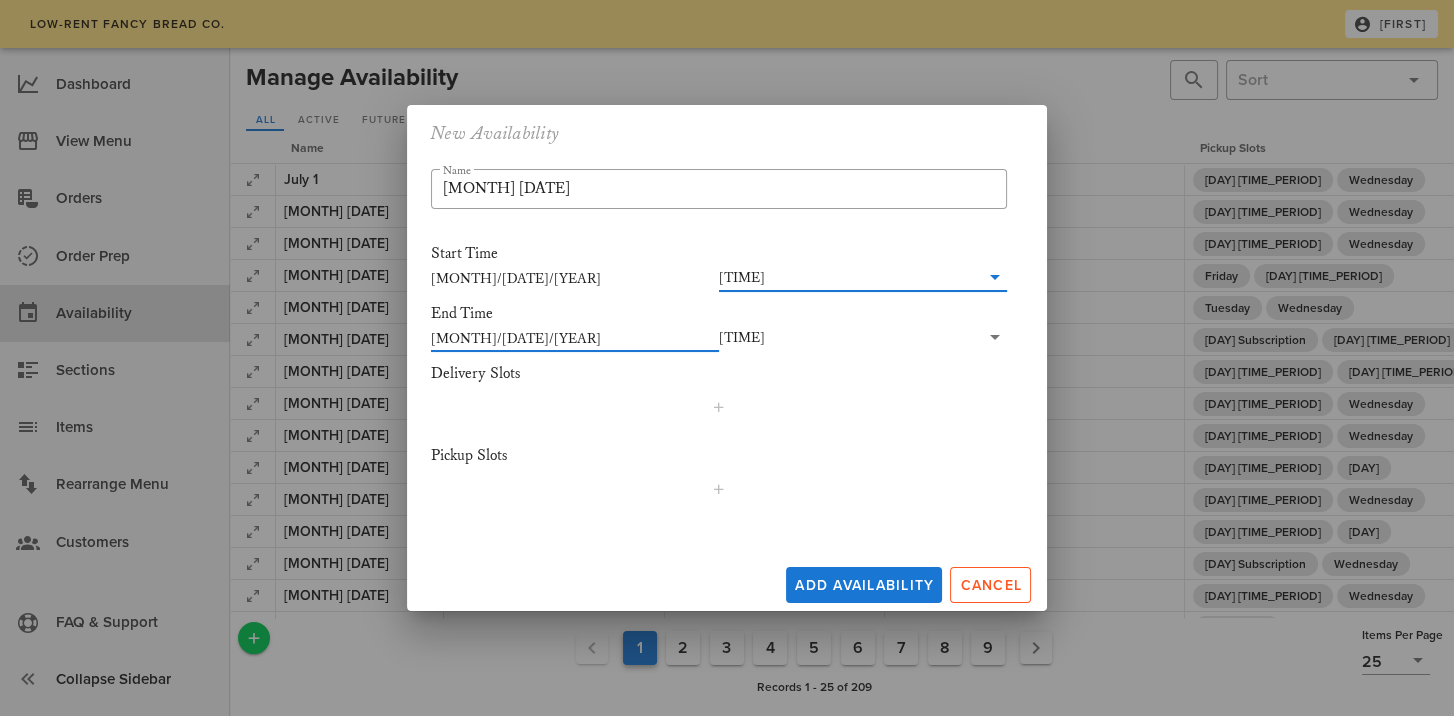 click on "[MONTH]/[DATE]/[YEAR]" at bounding box center (575, 338) 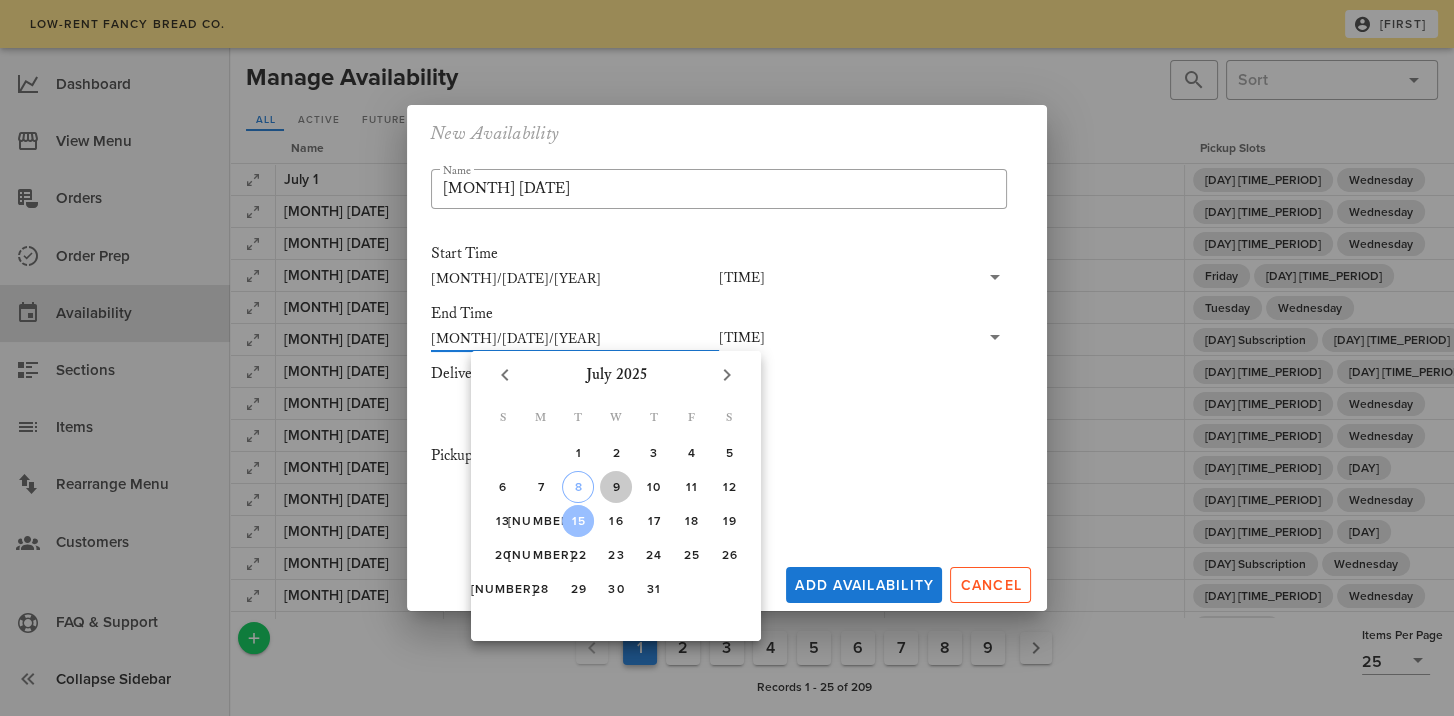 click on "9" at bounding box center (578, 453) 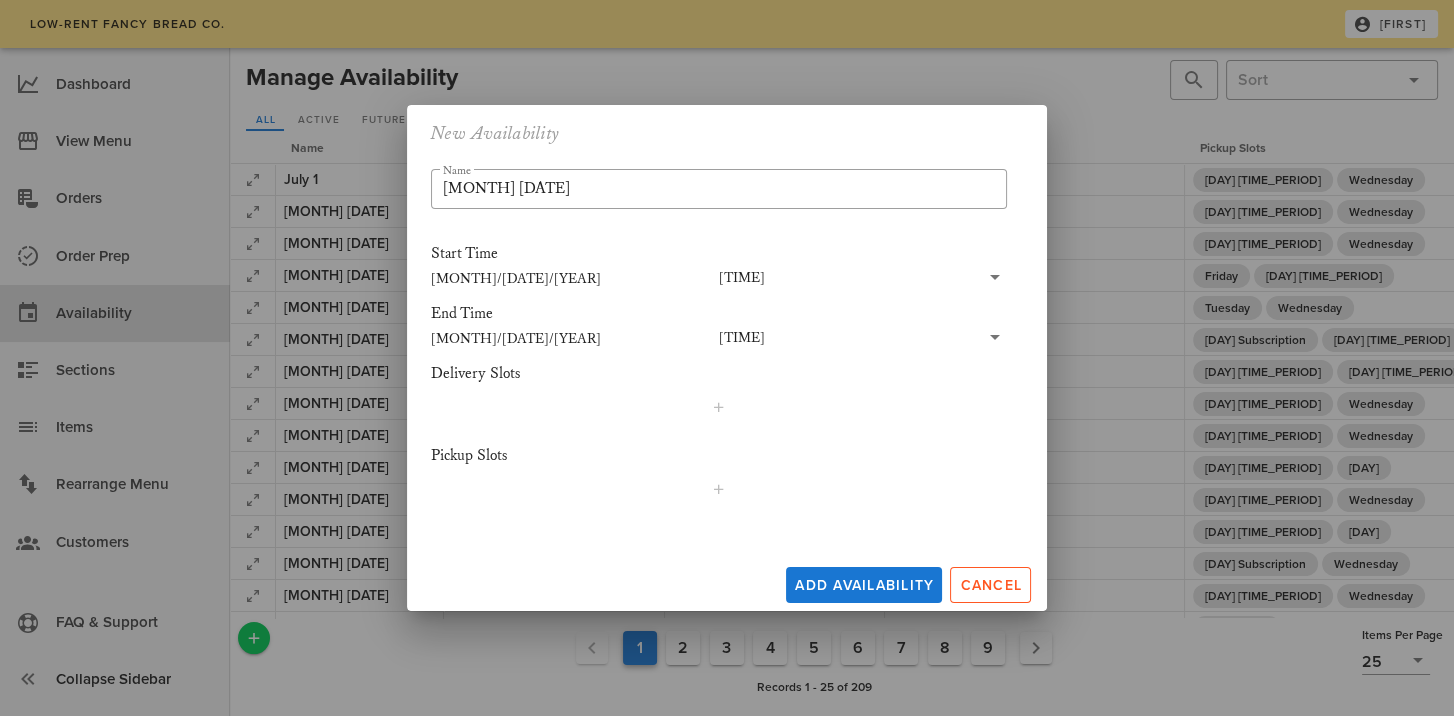 click on "[TIME]" at bounding box center (742, 278) 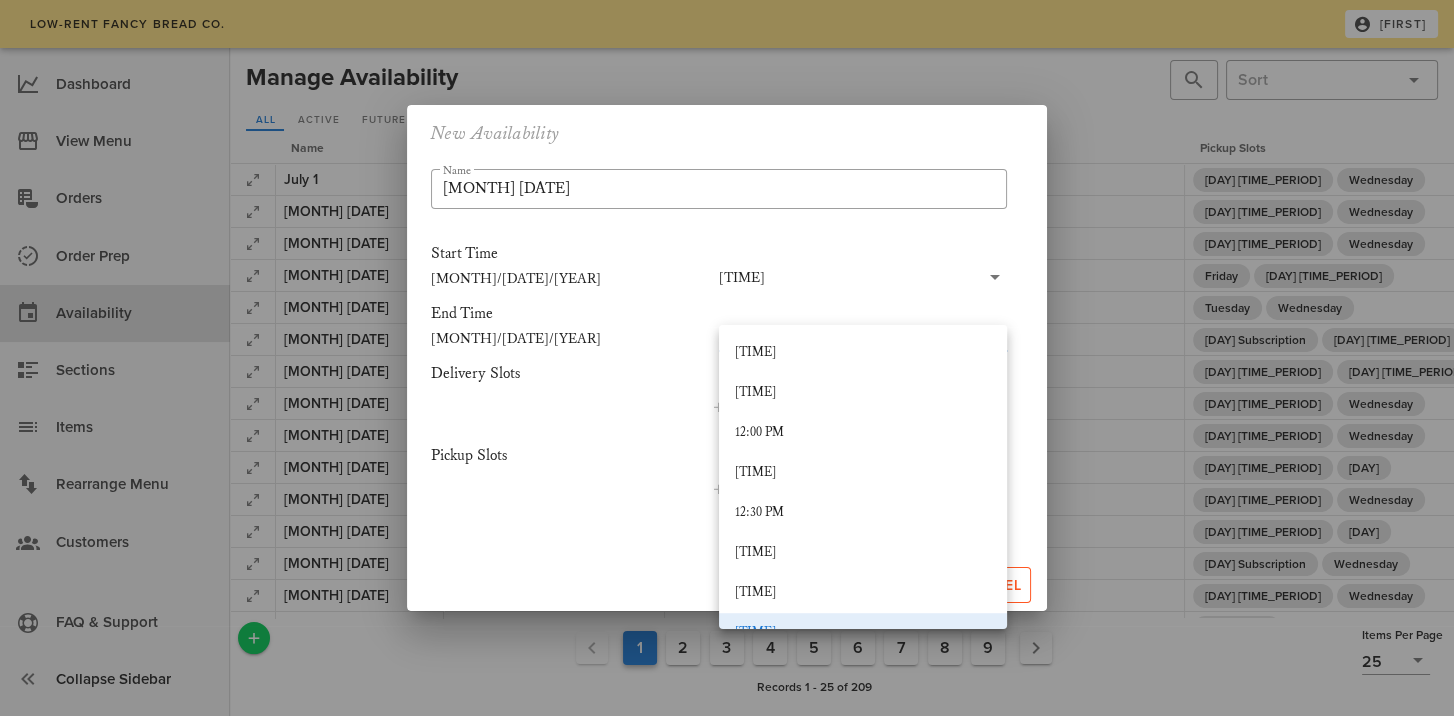 scroll, scrollTop: 1812, scrollLeft: 0, axis: vertical 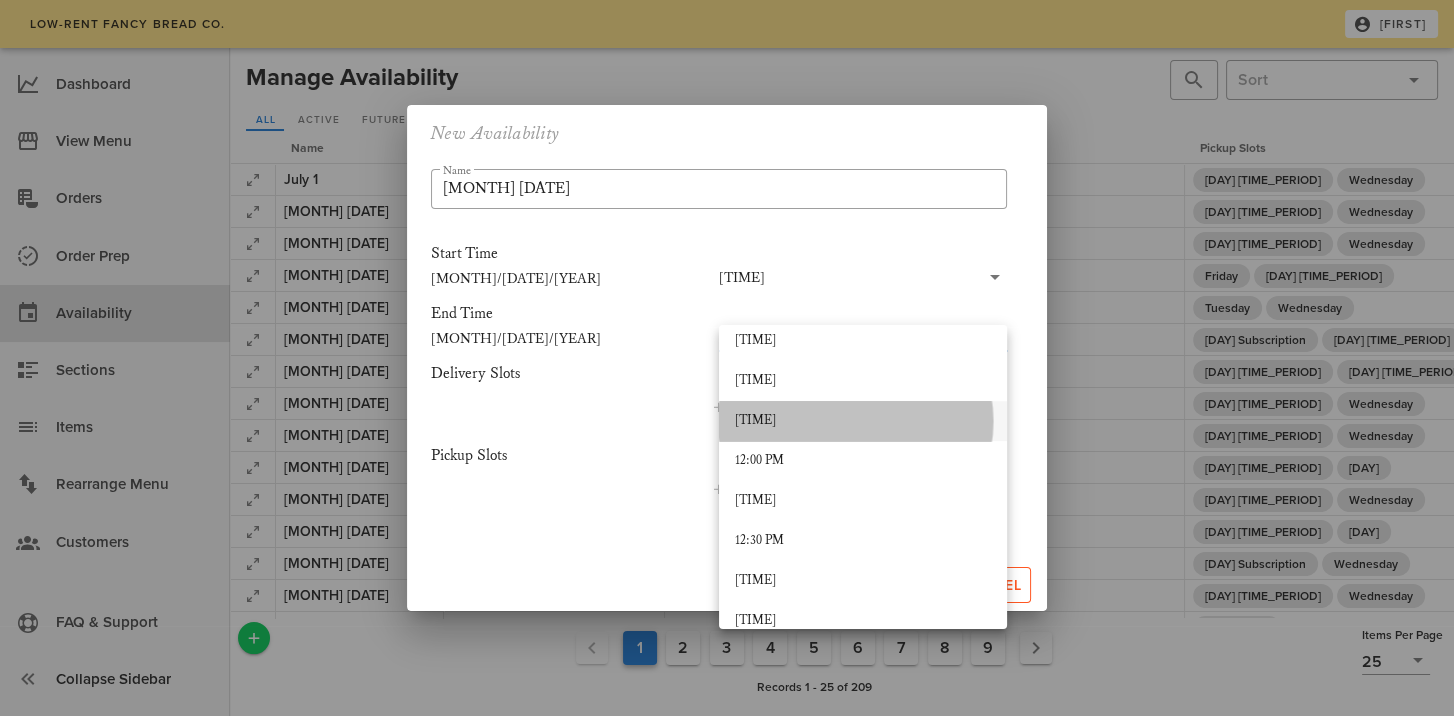 click on "[TIME]" at bounding box center [863, 421] 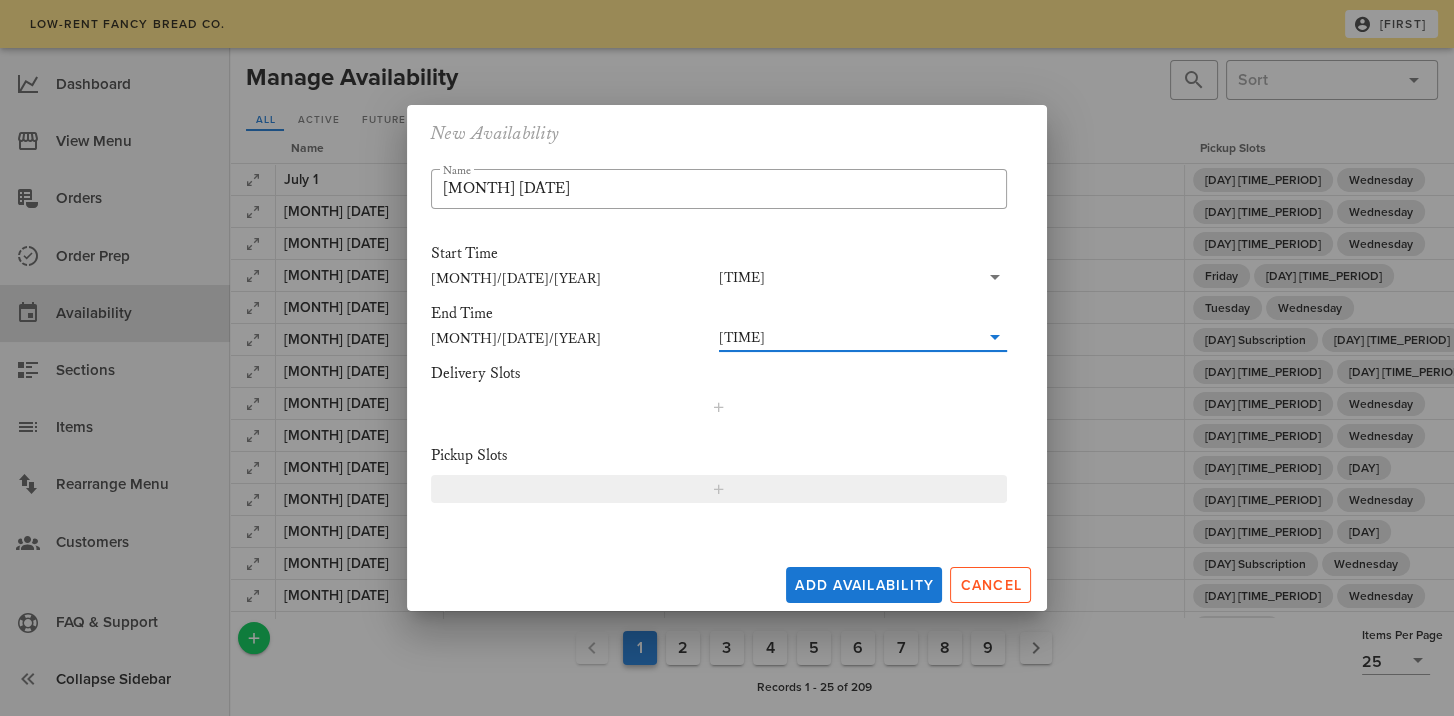 click at bounding box center (718, 407) 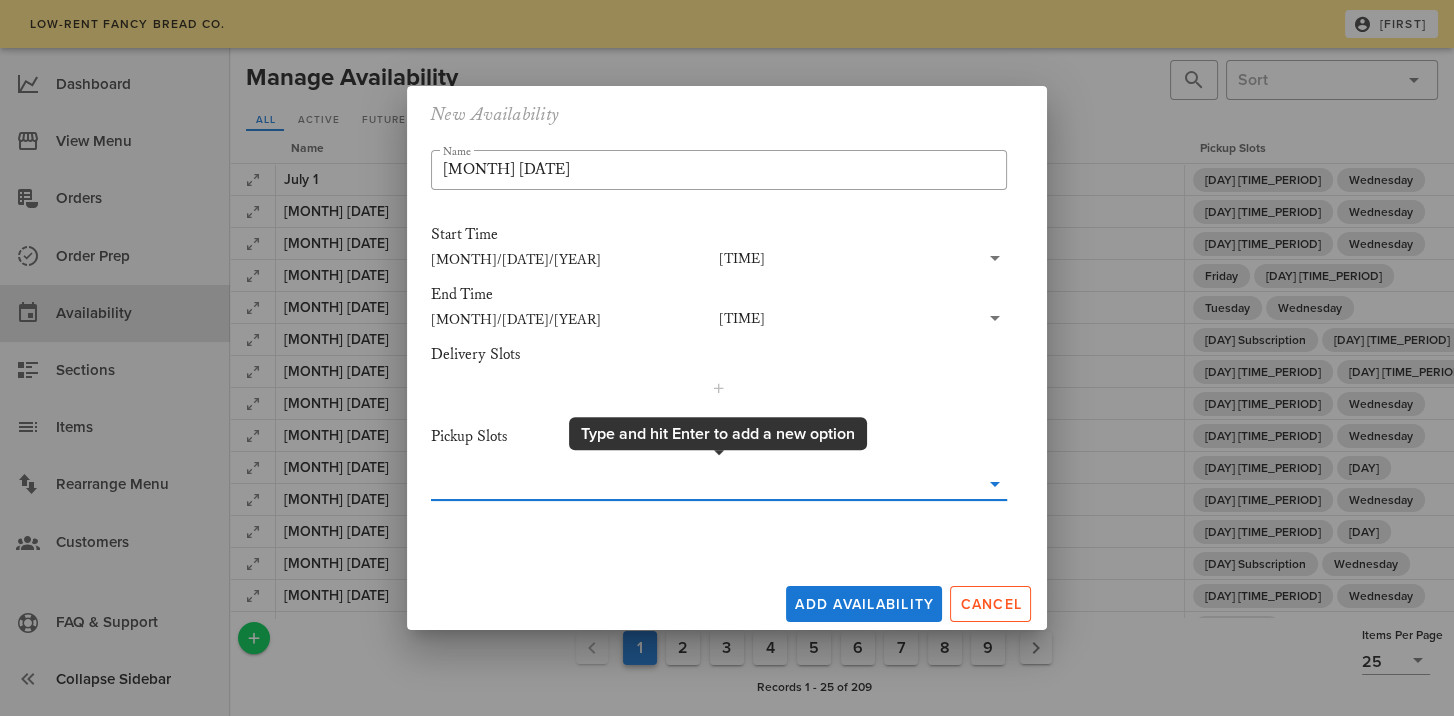 click at bounding box center (705, 484) 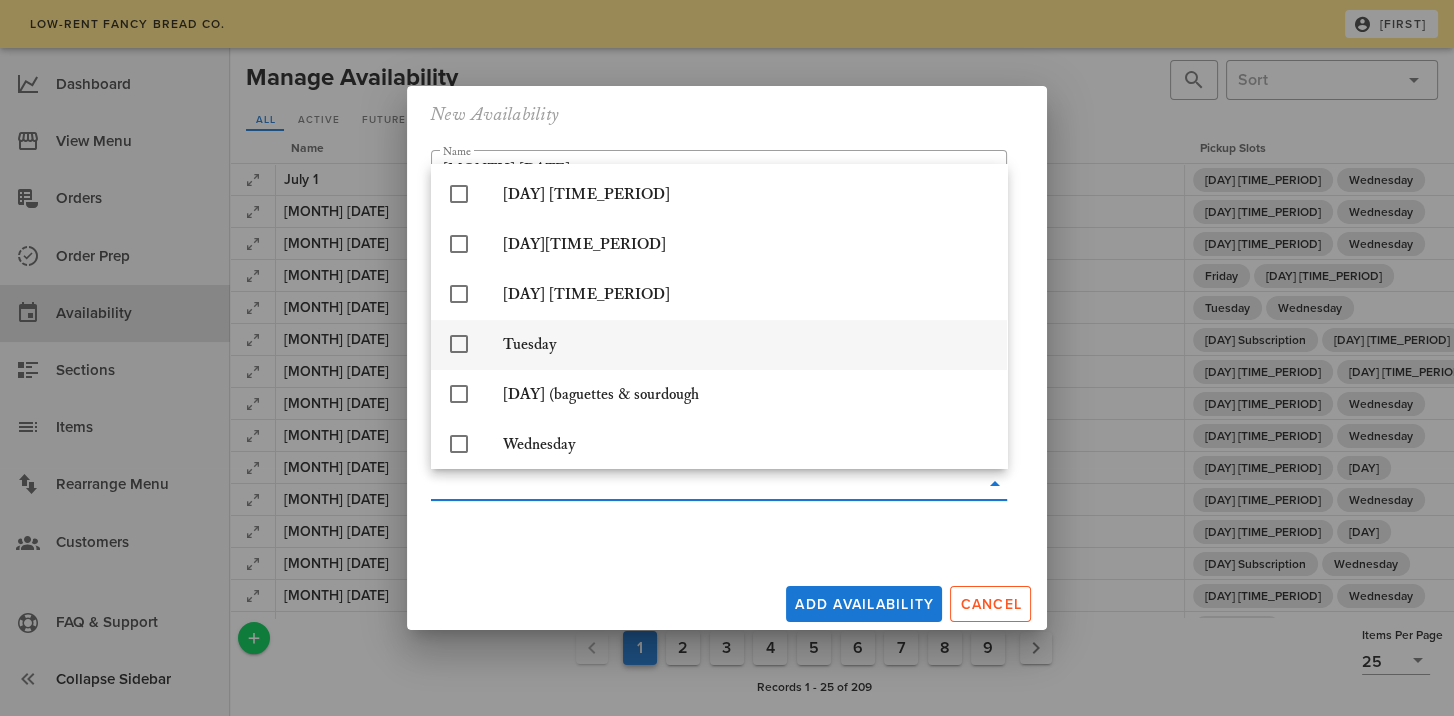scroll, scrollTop: 400, scrollLeft: 0, axis: vertical 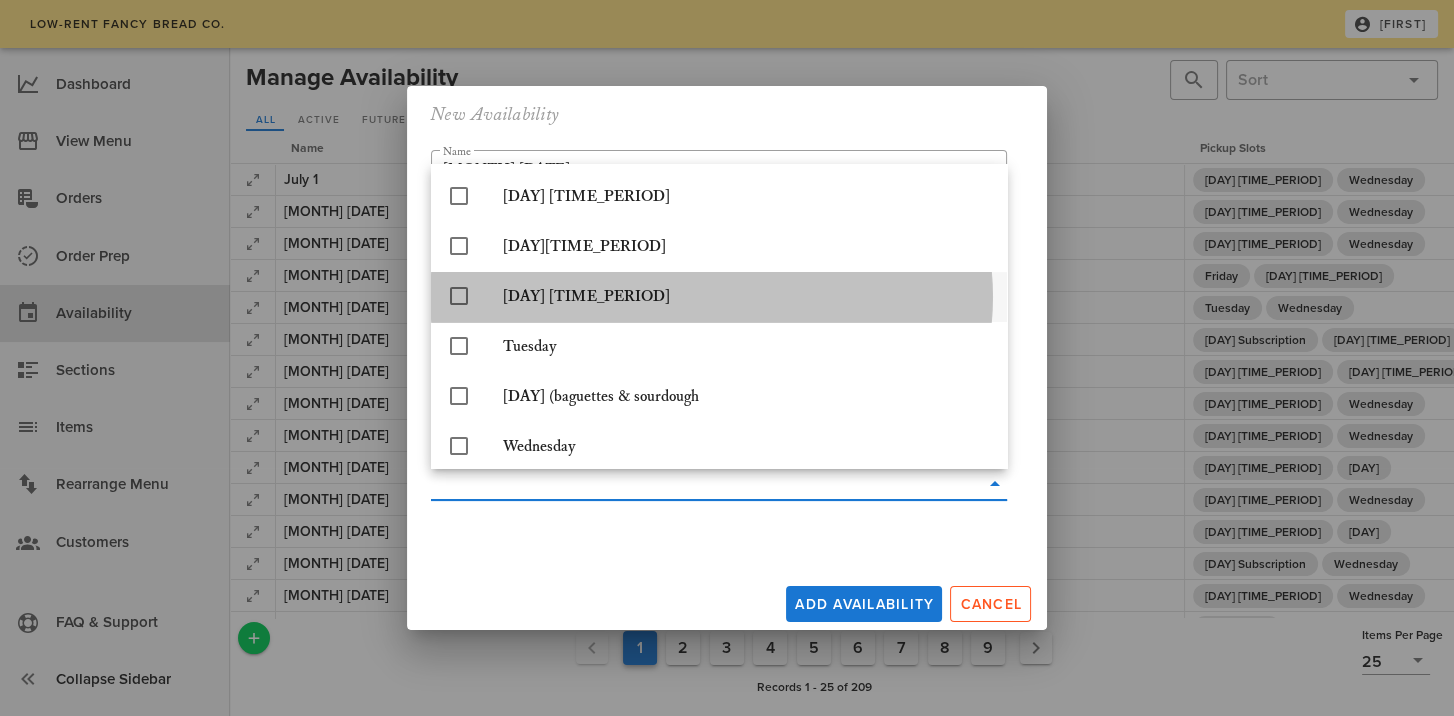 click at bounding box center [459, 296] 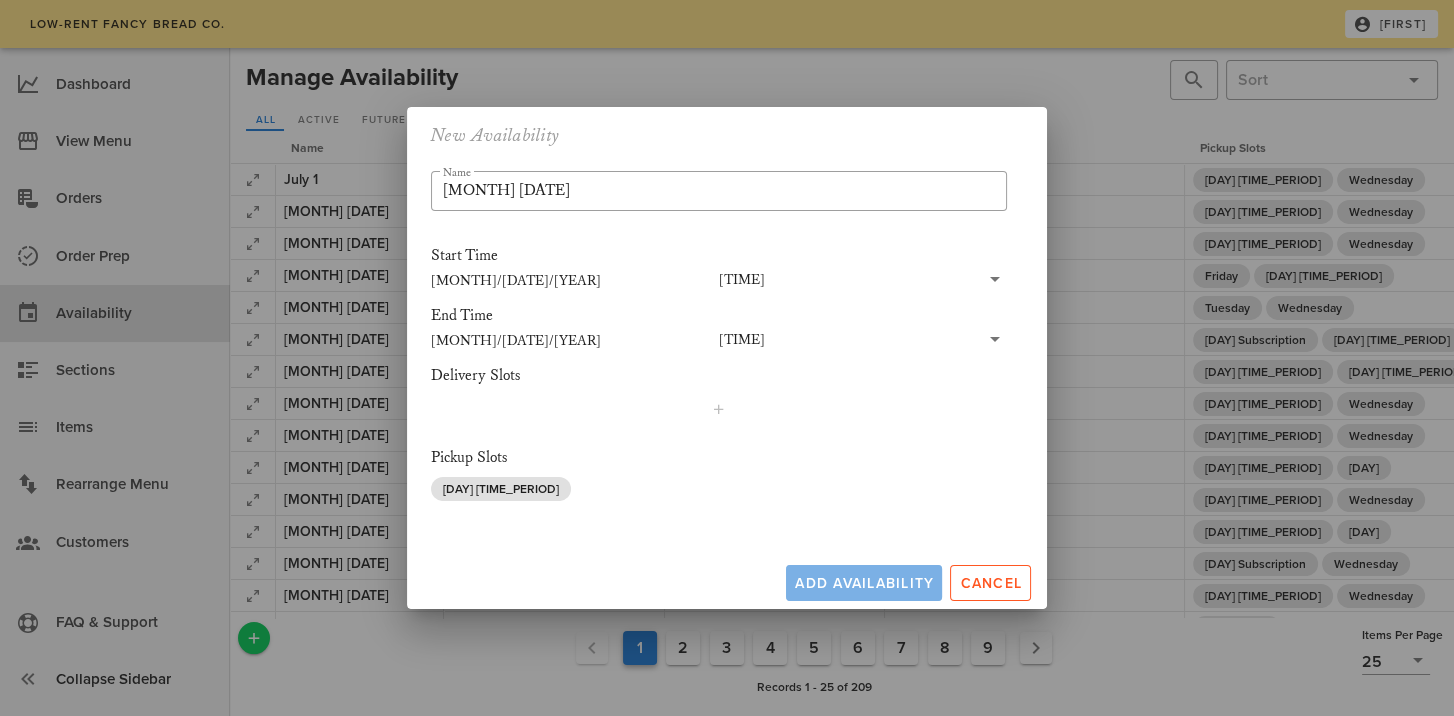 click on "Add Availability   Cancel" at bounding box center (727, 579) 